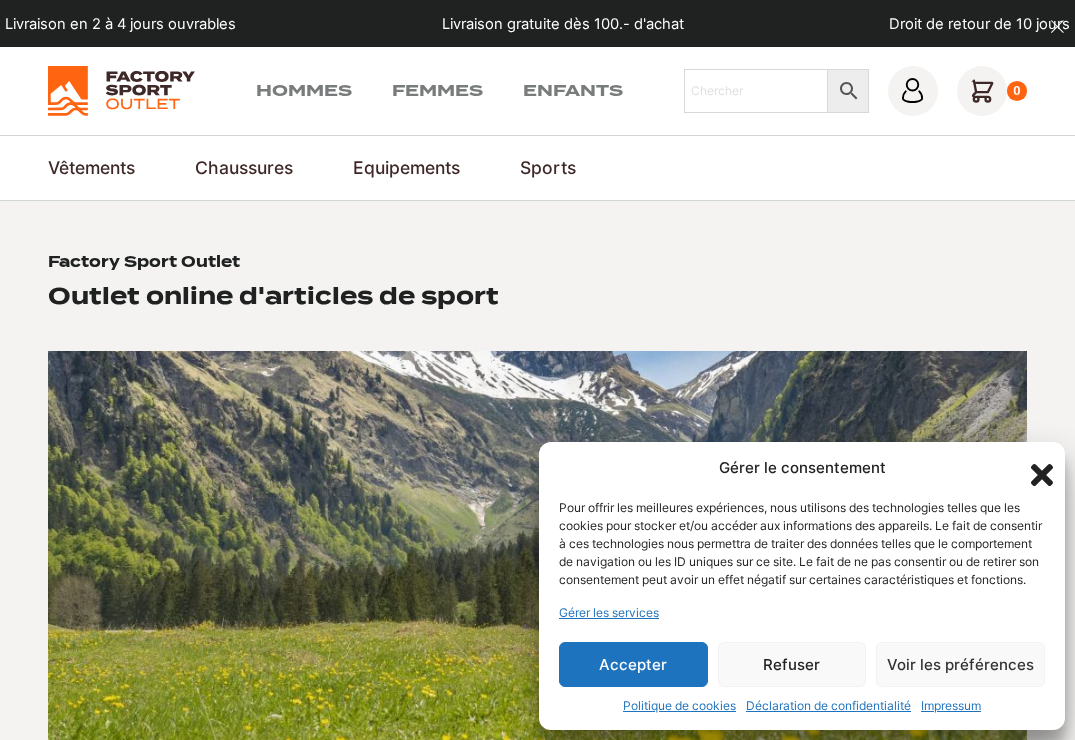 scroll, scrollTop: 0, scrollLeft: 0, axis: both 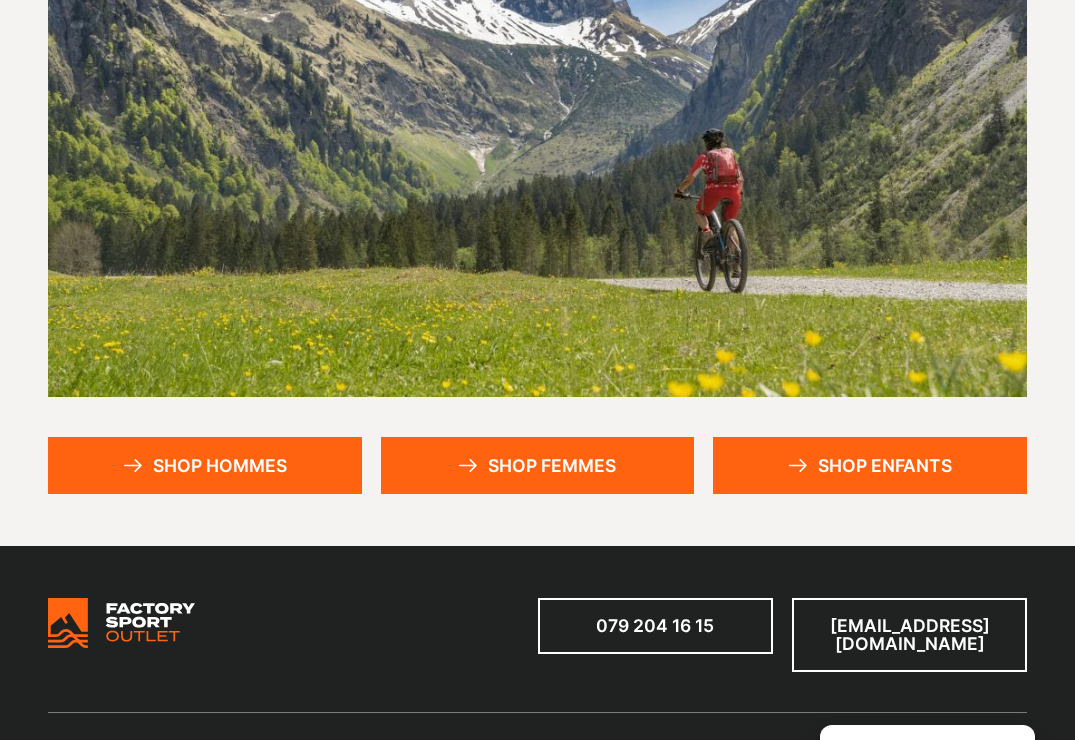 click on "Shop hommes" at bounding box center (205, 465) 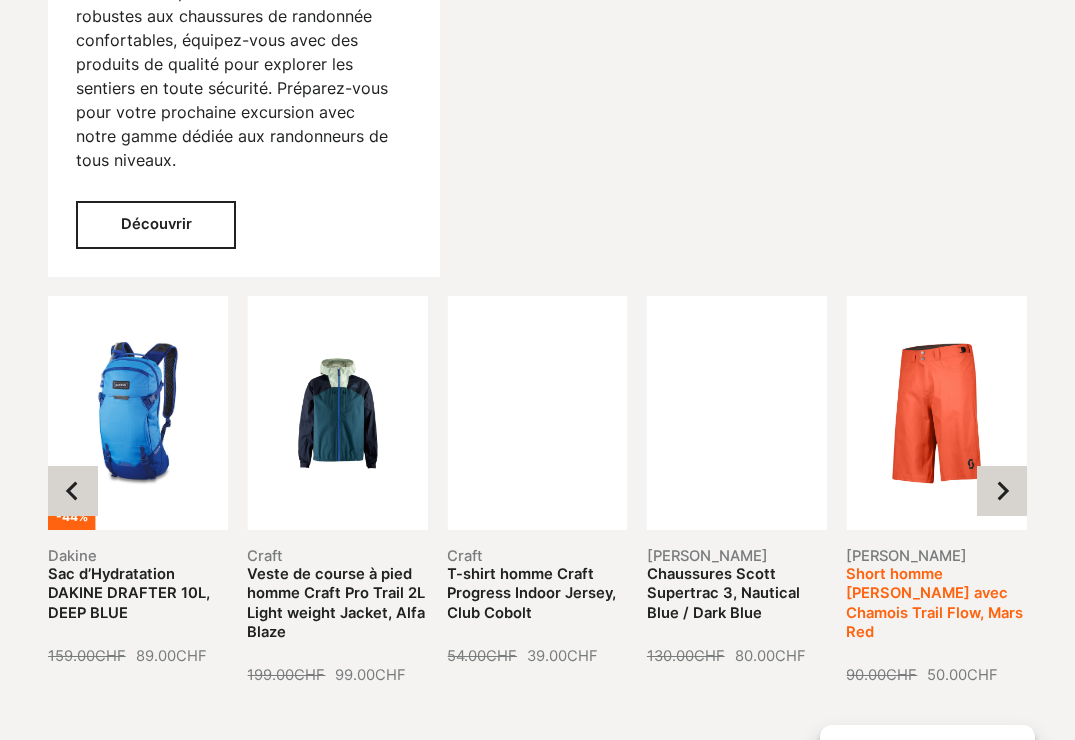 scroll, scrollTop: 2277, scrollLeft: 0, axis: vertical 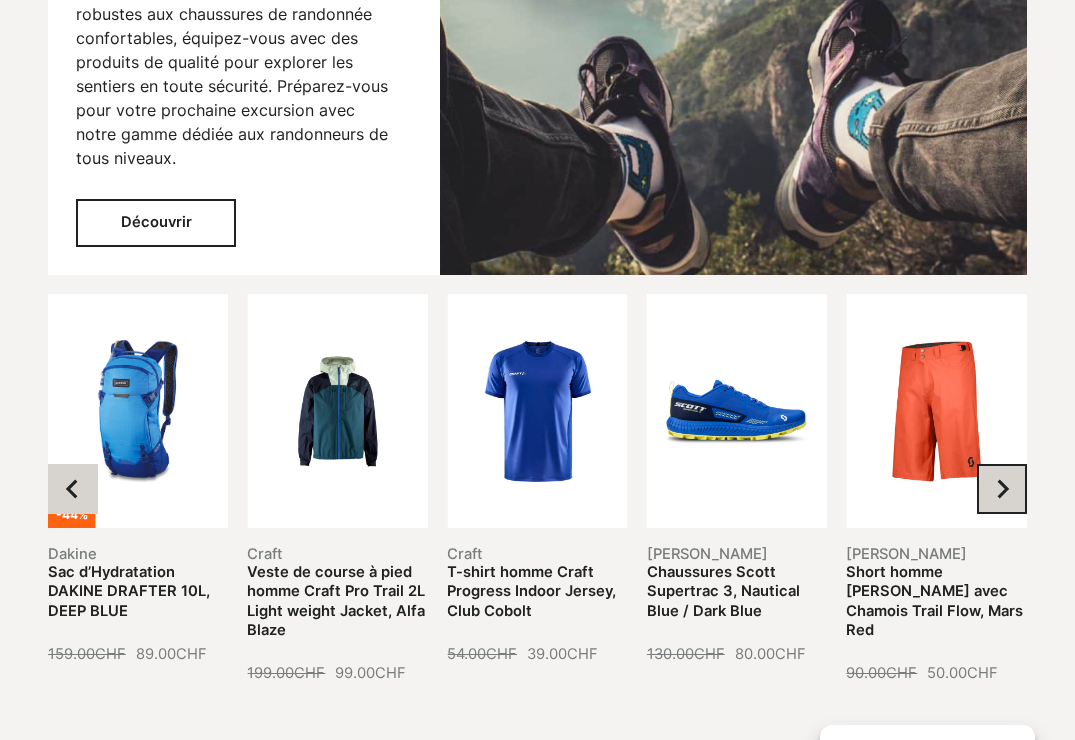click at bounding box center [1002, 489] 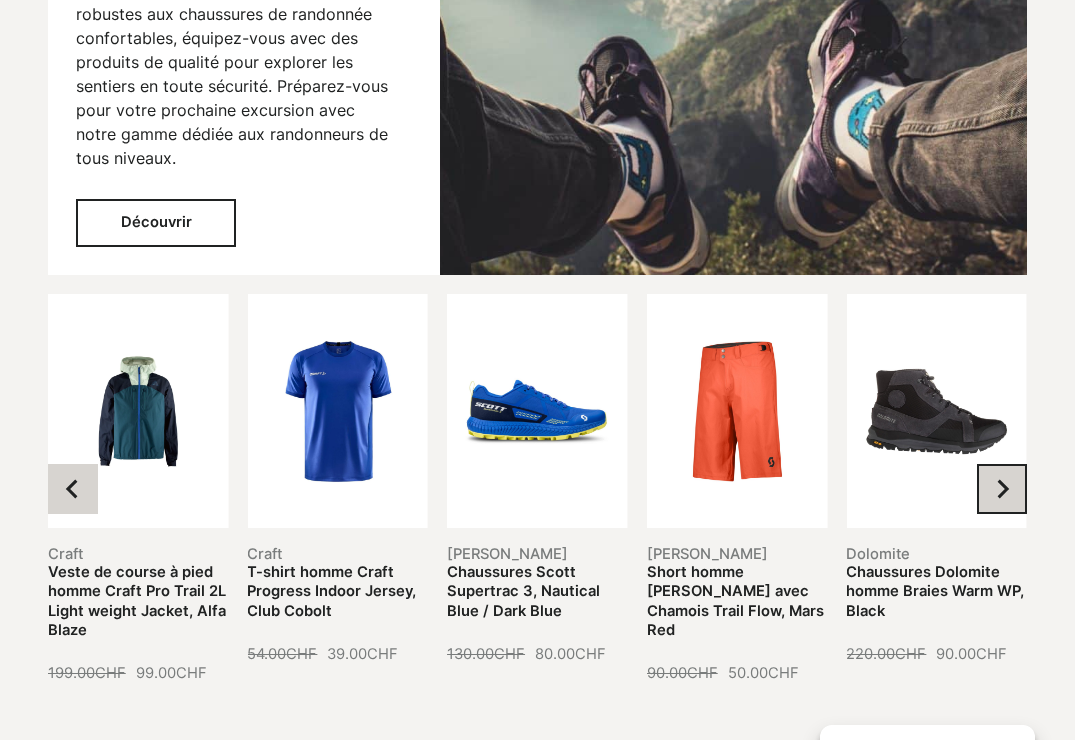 click at bounding box center (1002, 489) 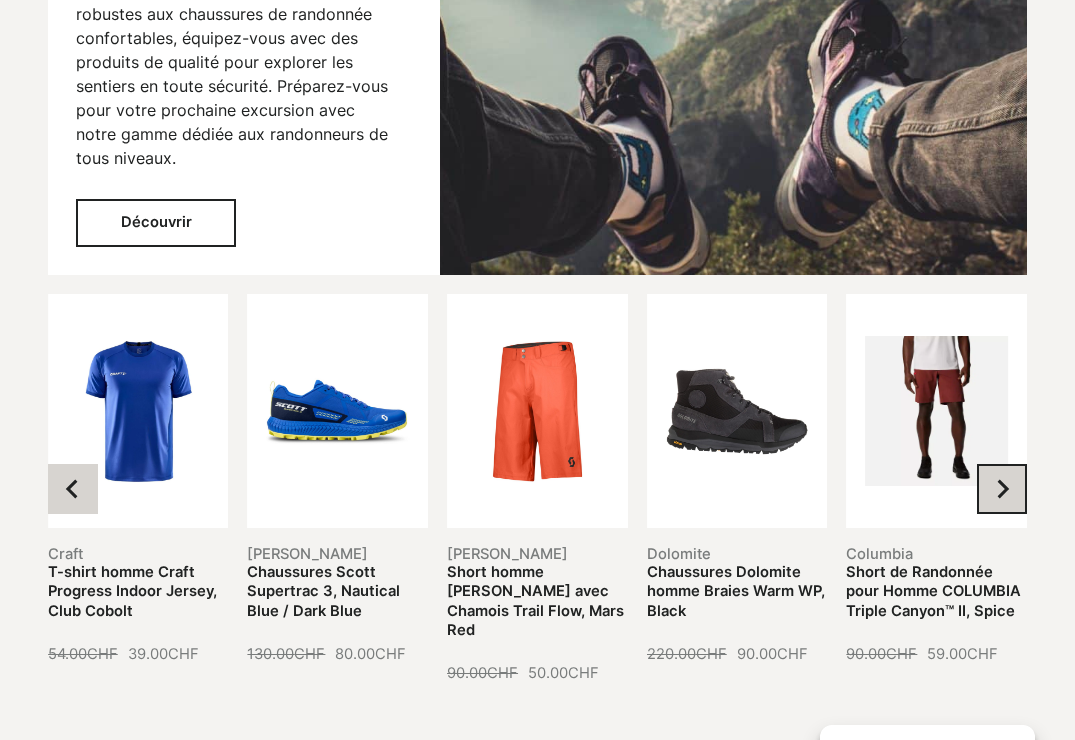 click at bounding box center [1002, 489] 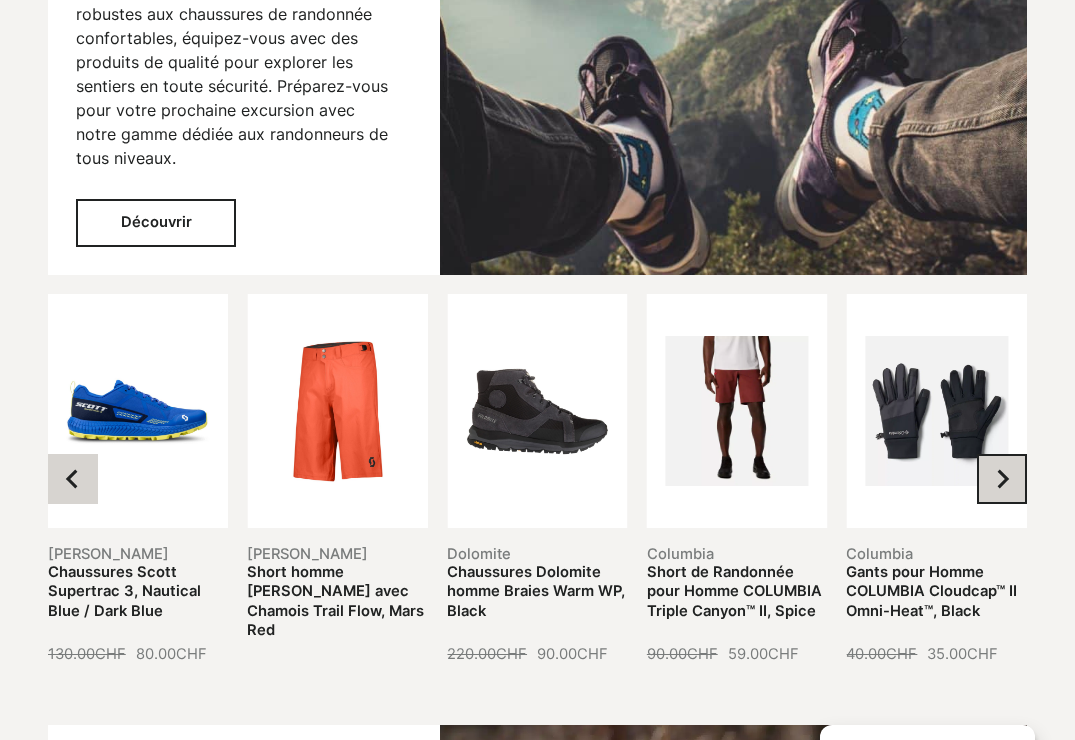 click 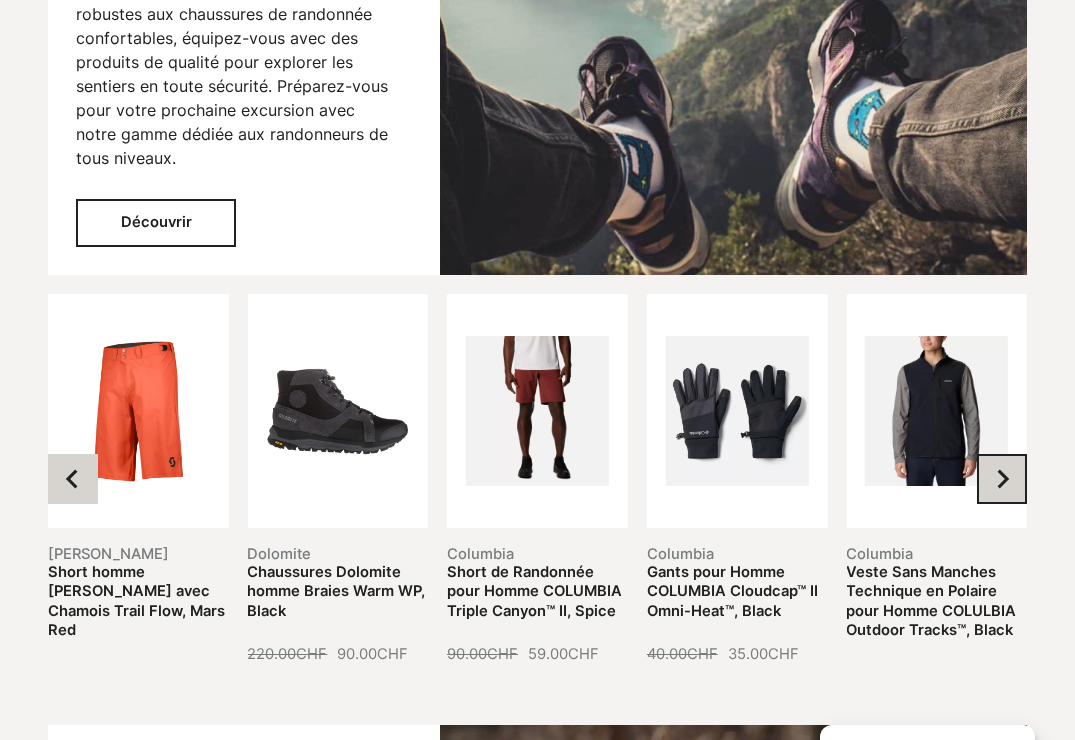 click 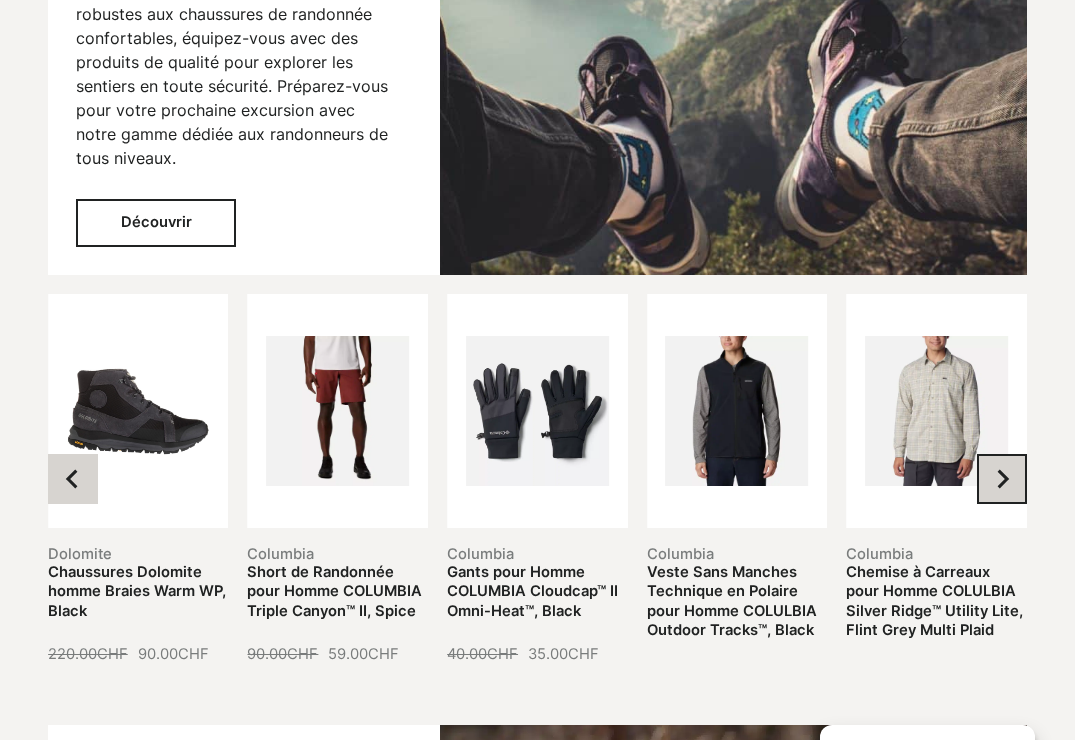 click 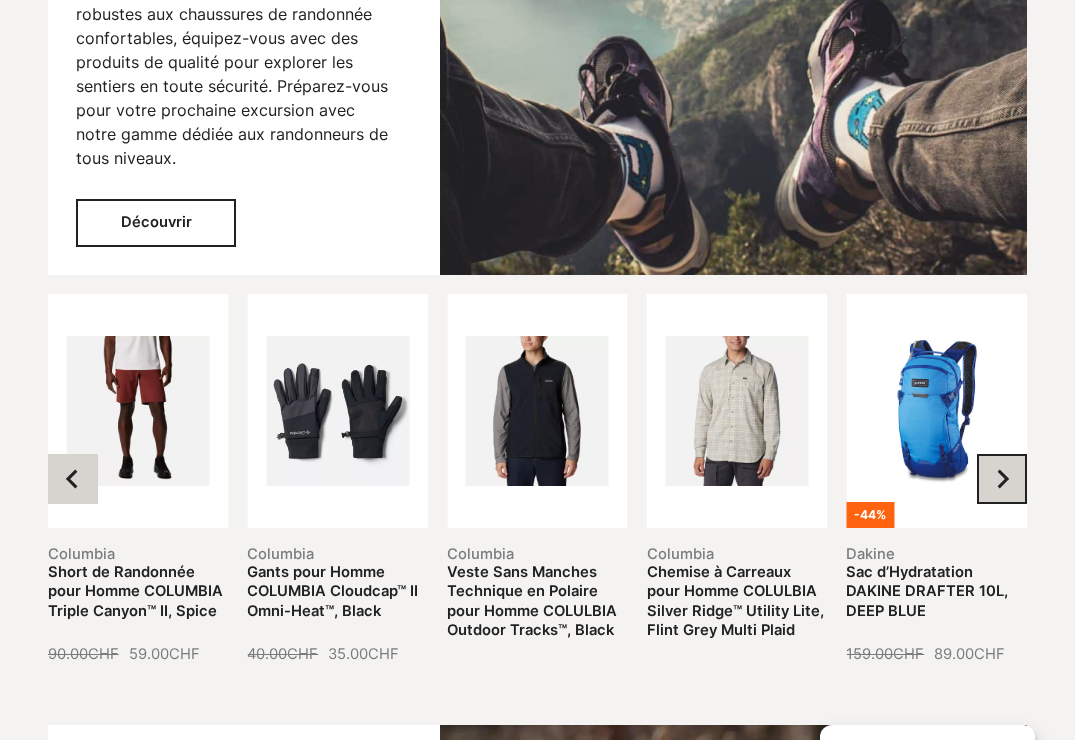 click 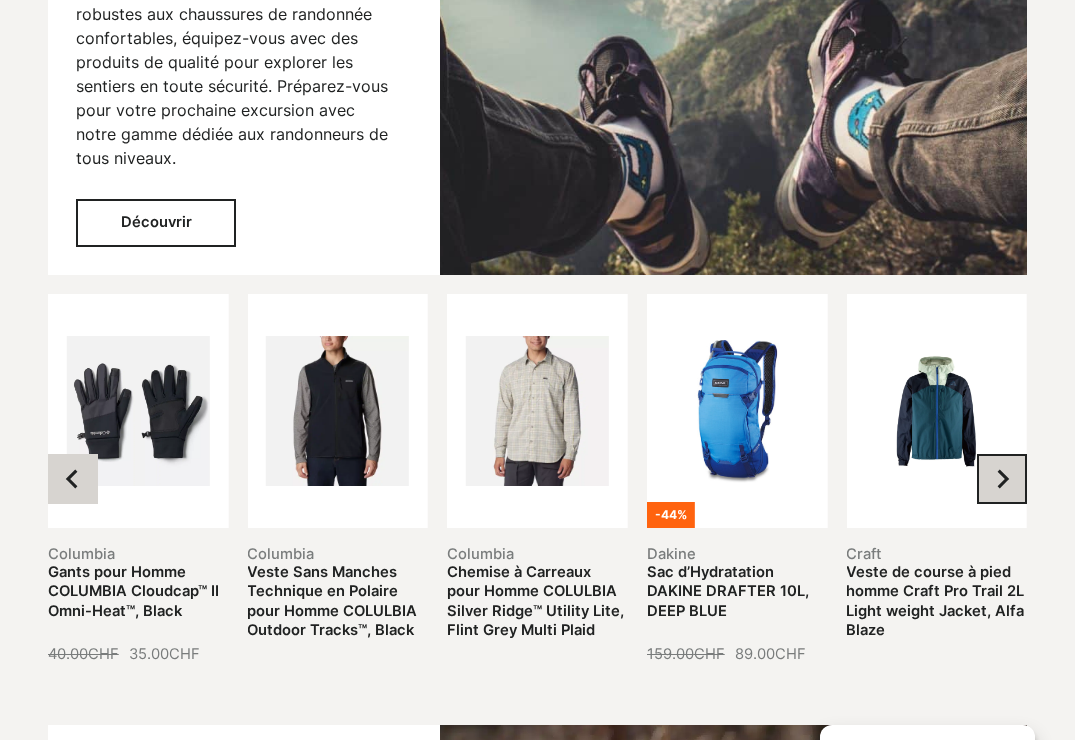 click 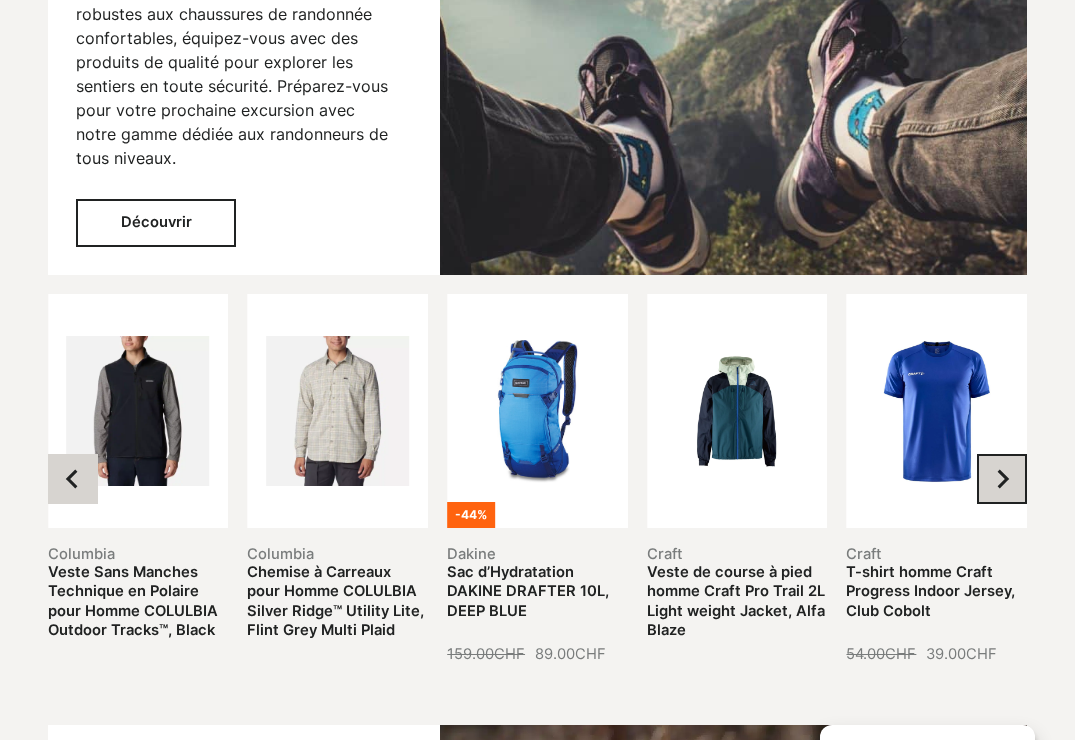 click 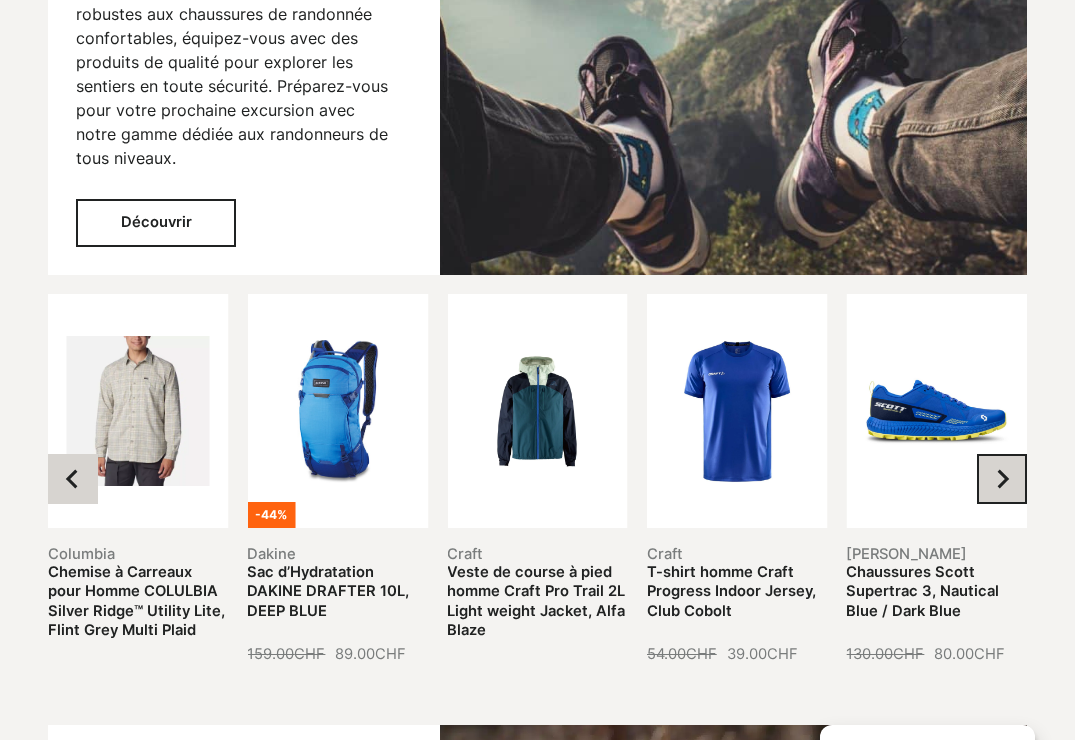 click 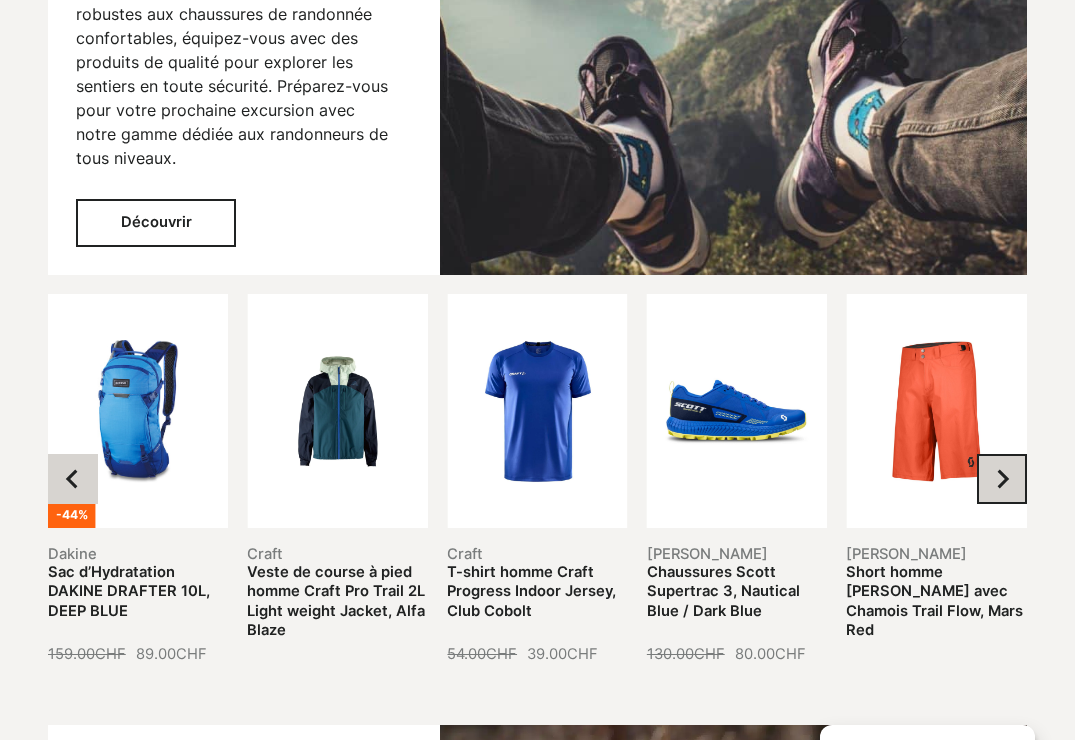 click 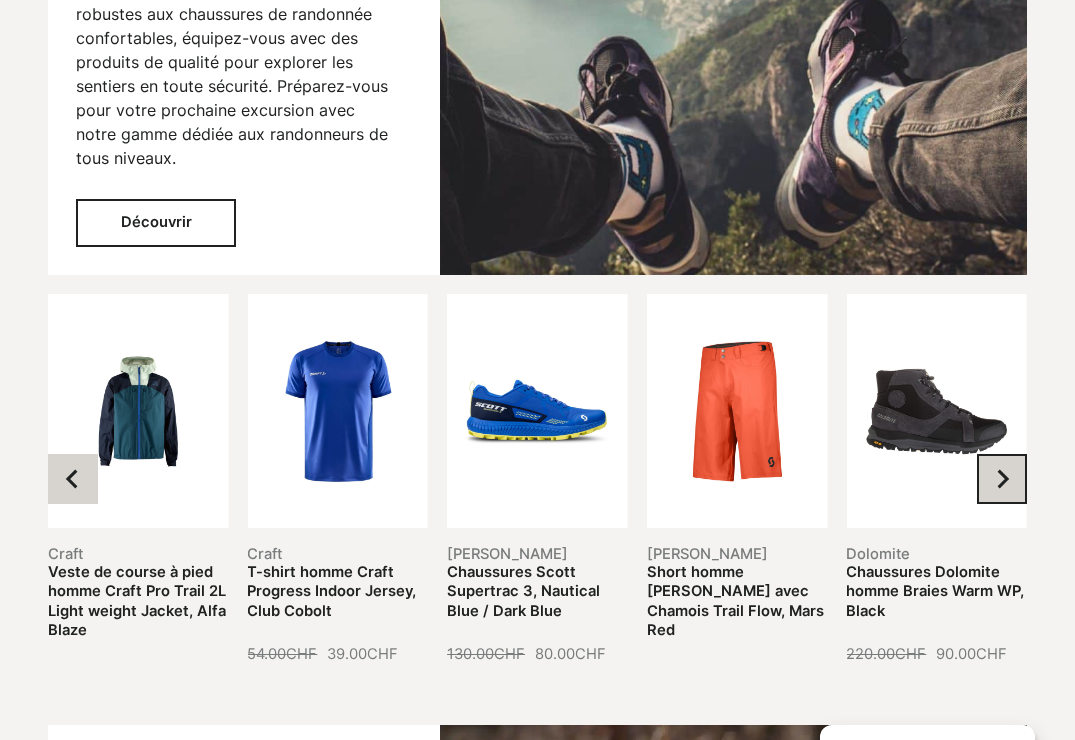 click 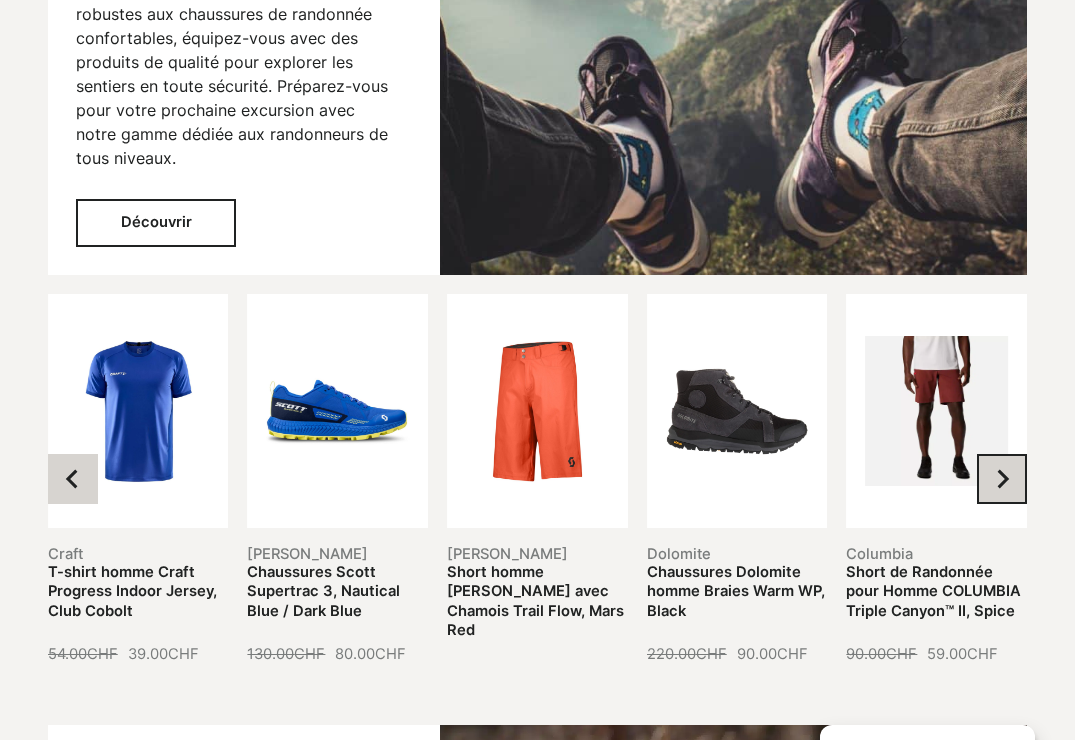click 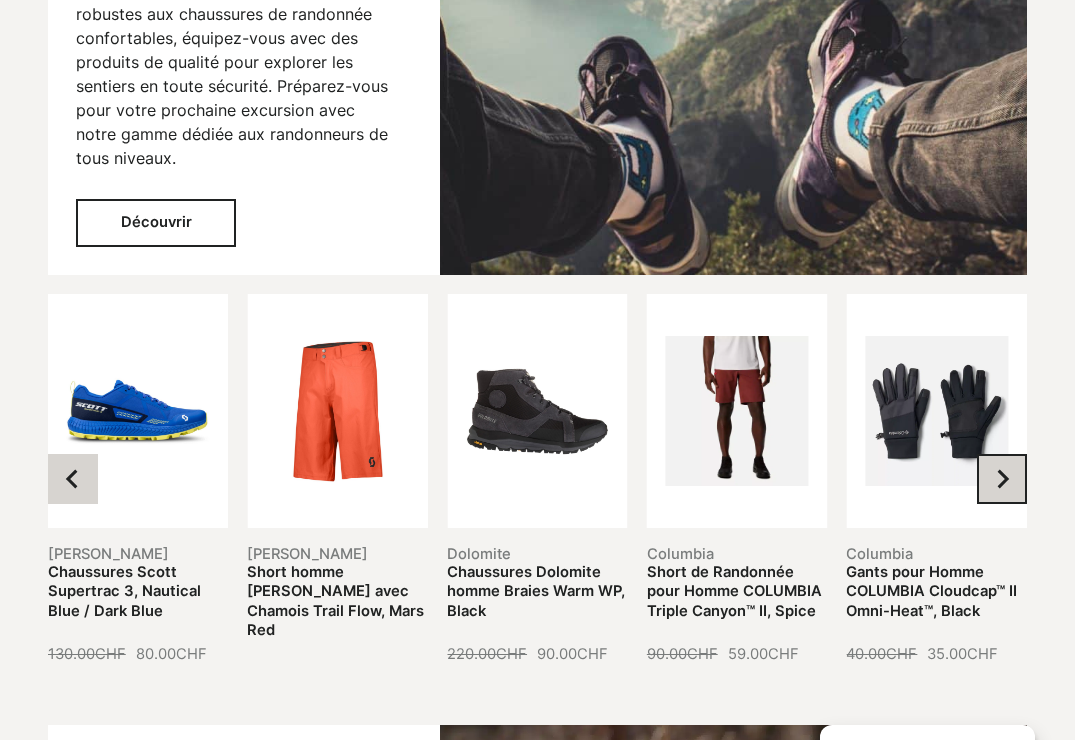 click 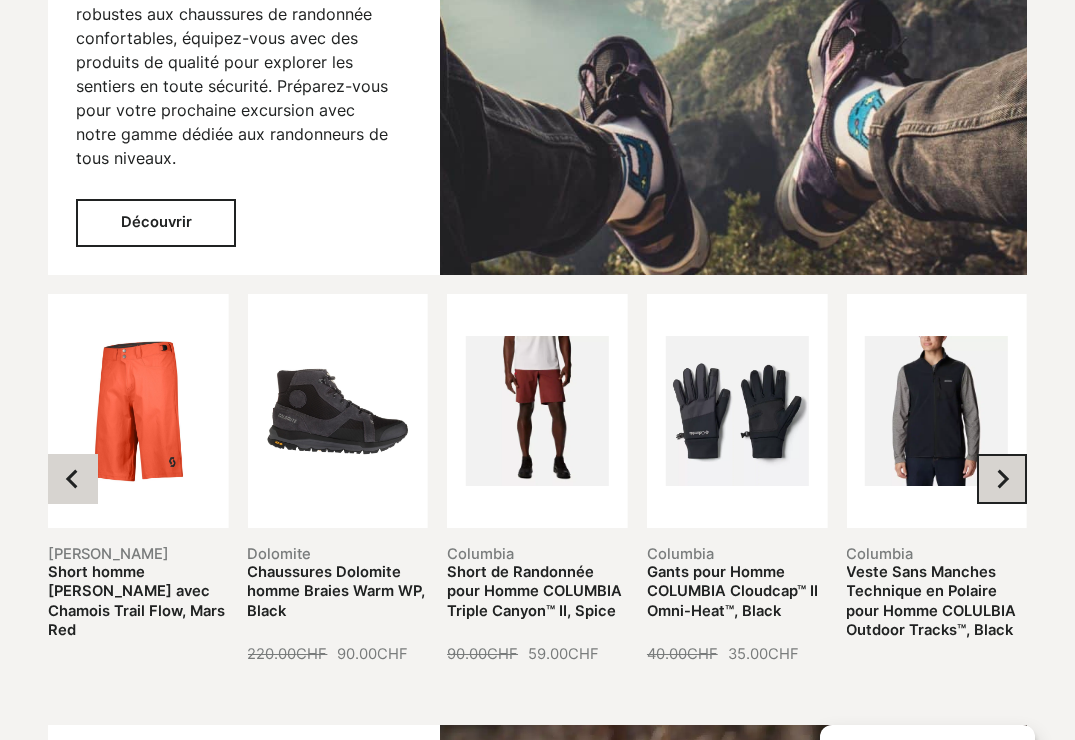click 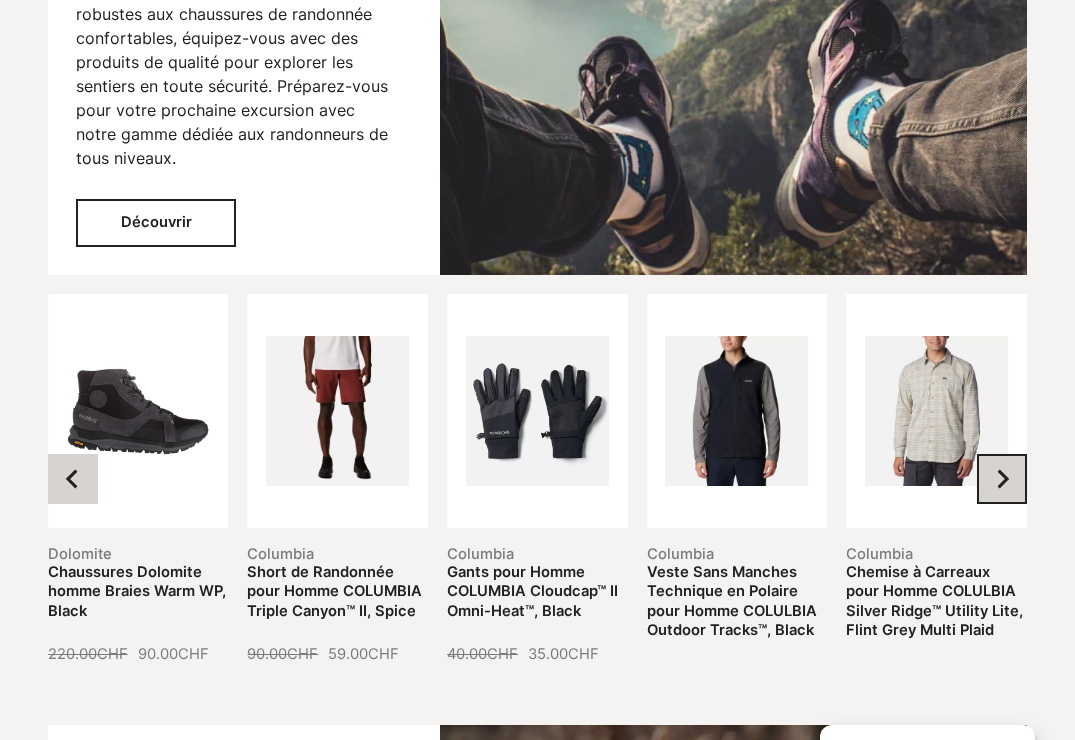 click 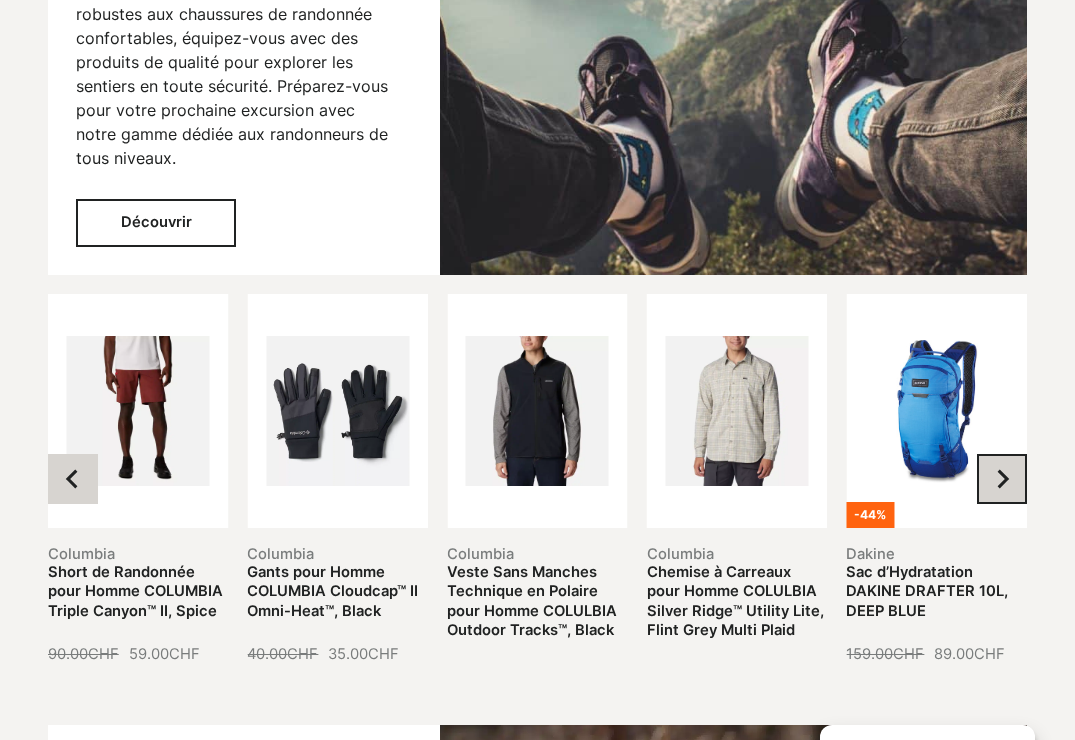click 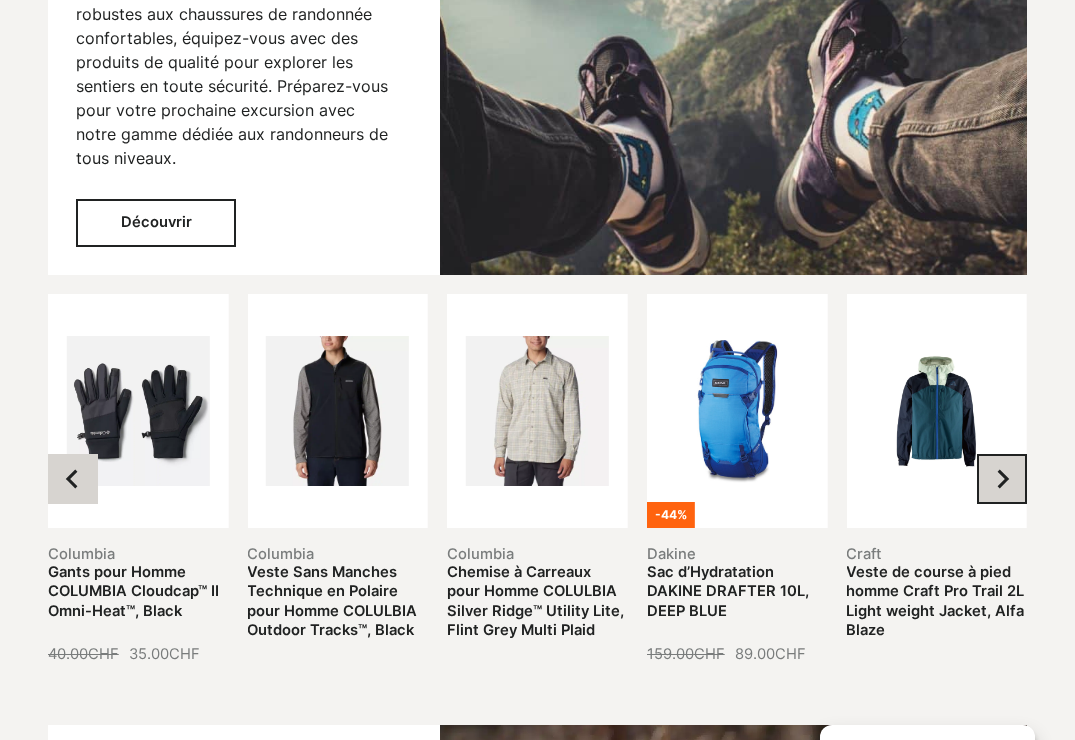 click 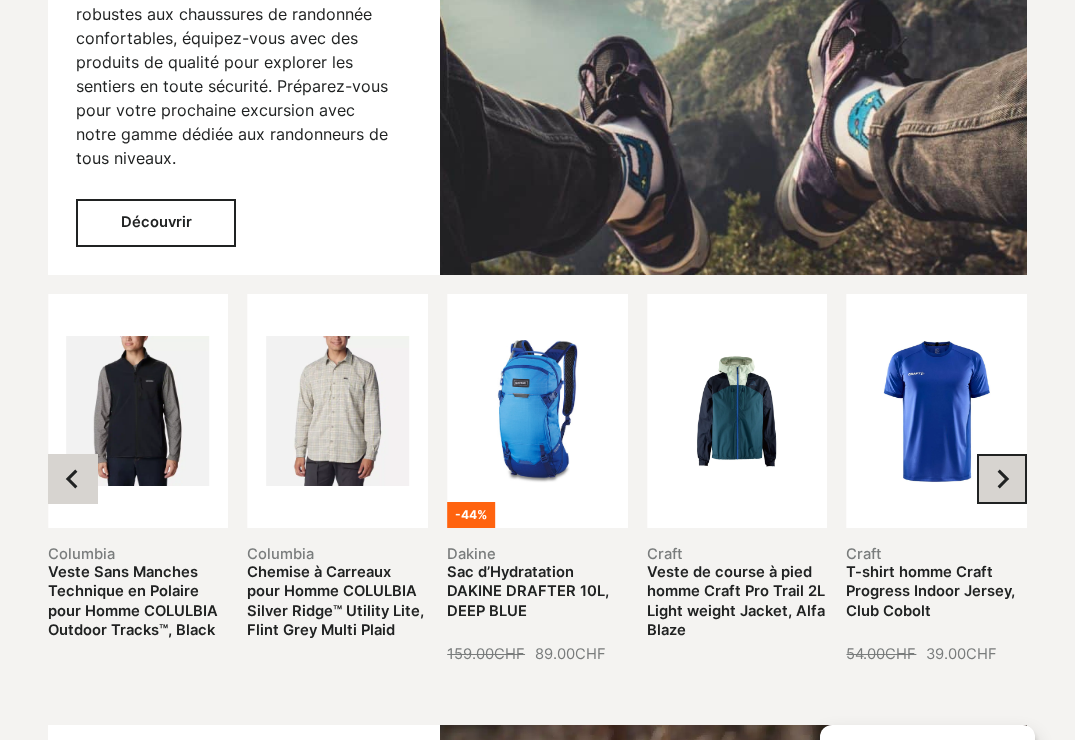 click 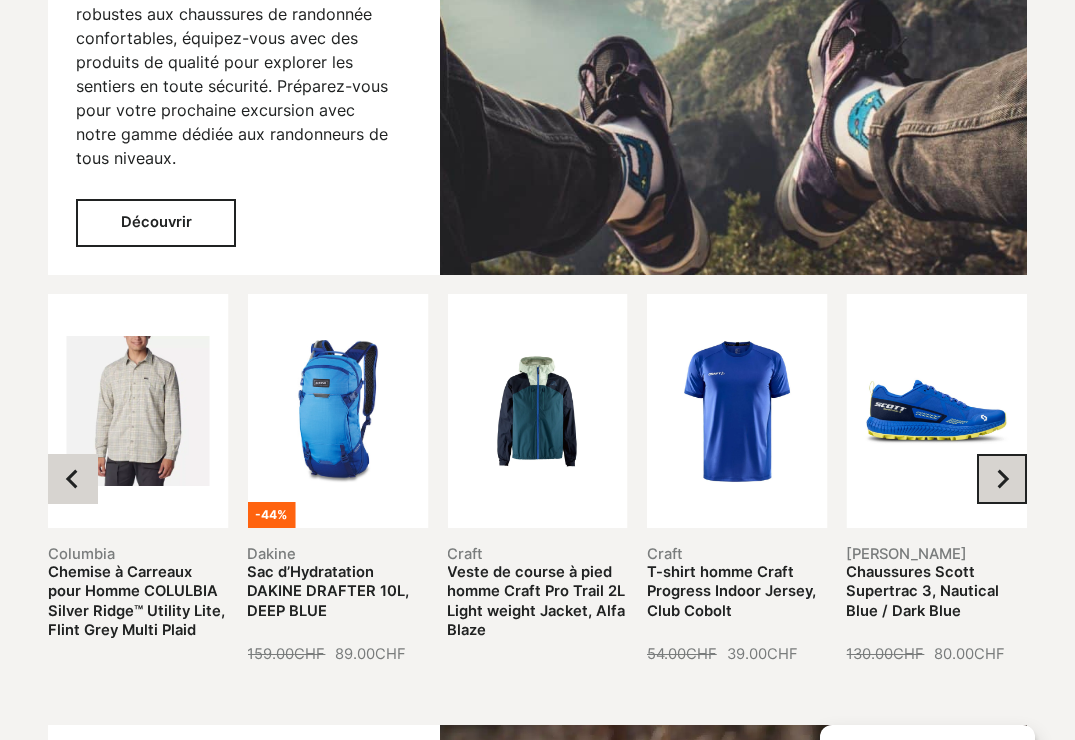 click 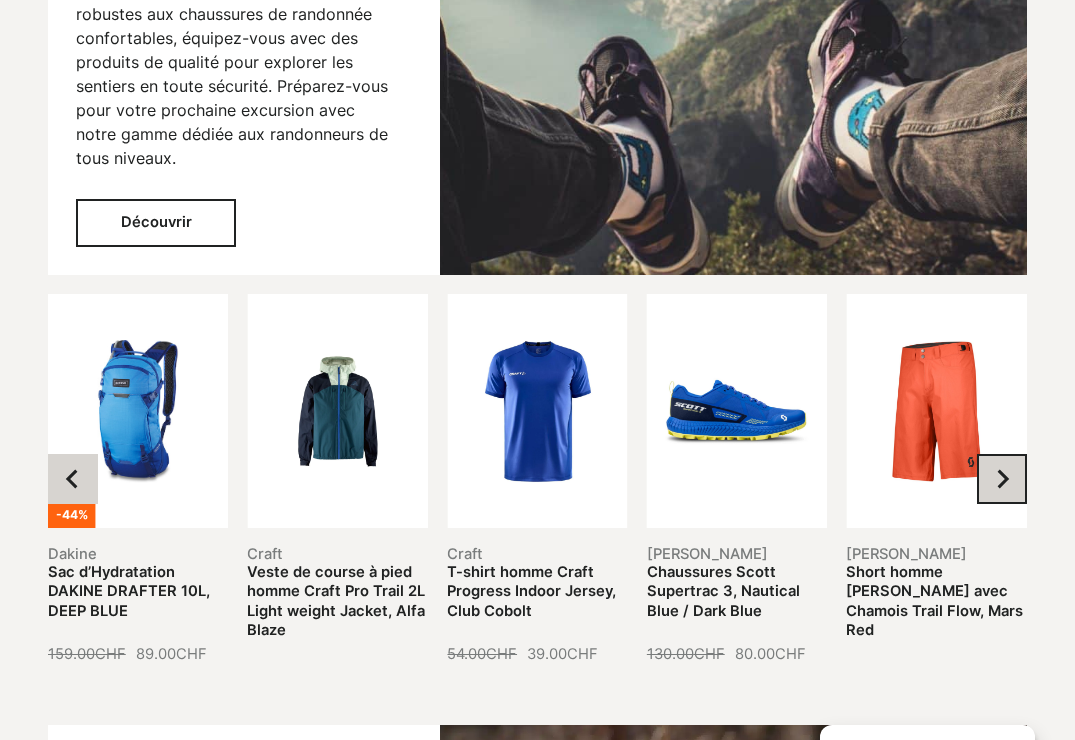 click 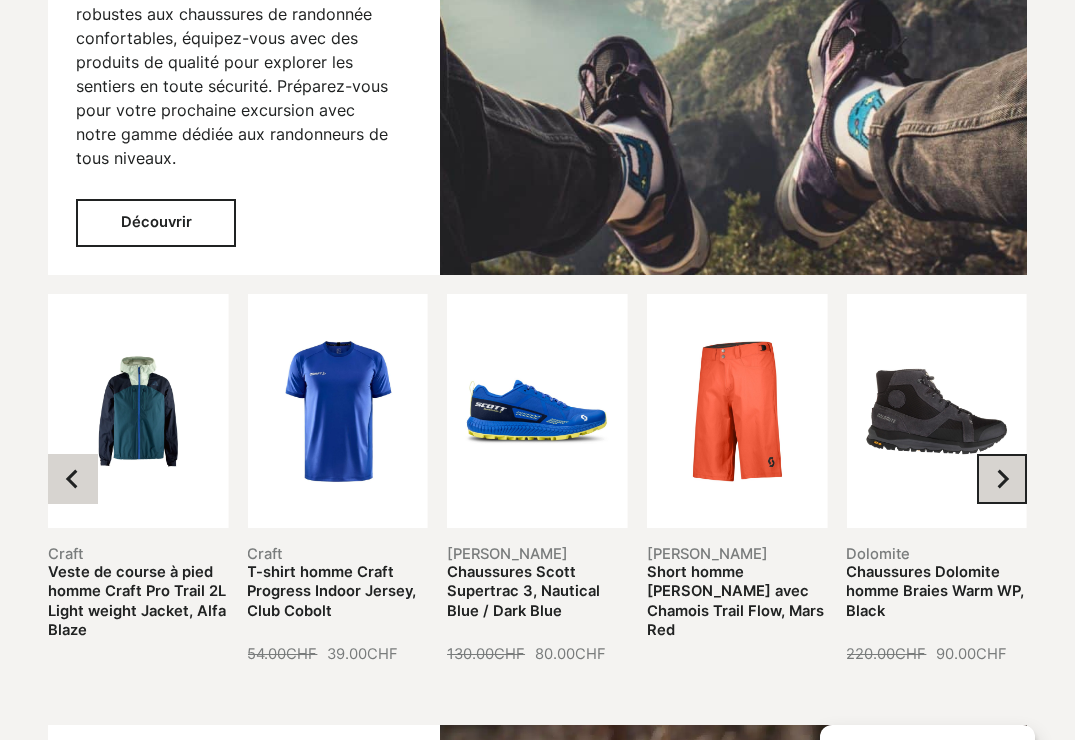 click 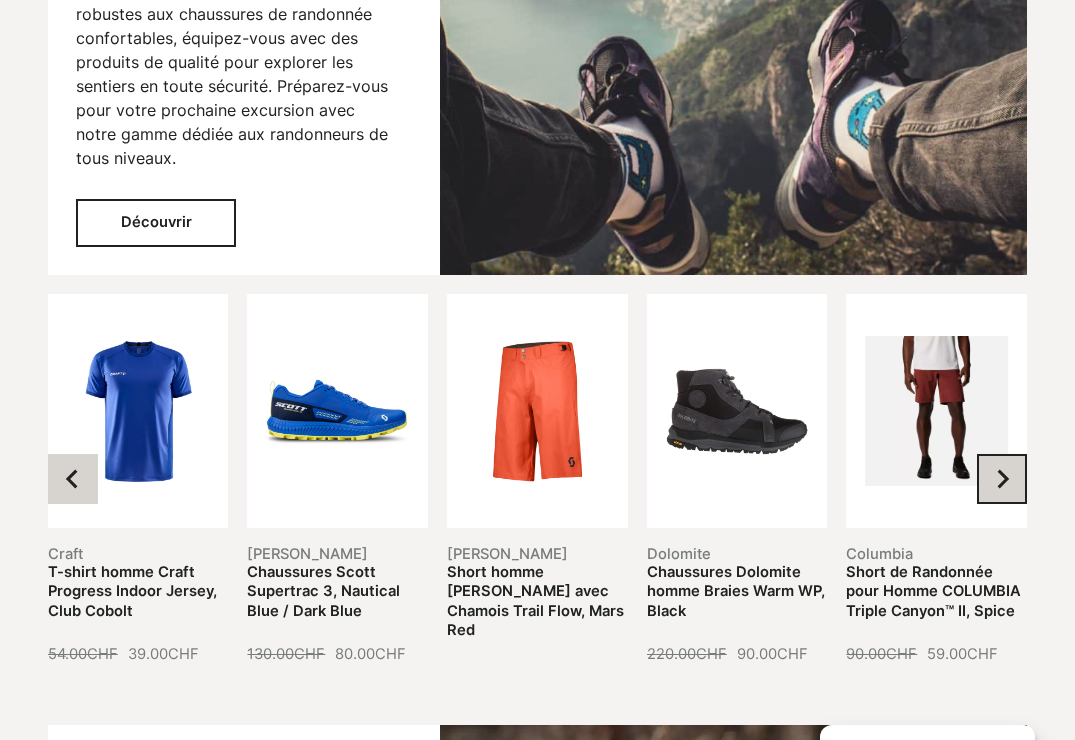 click 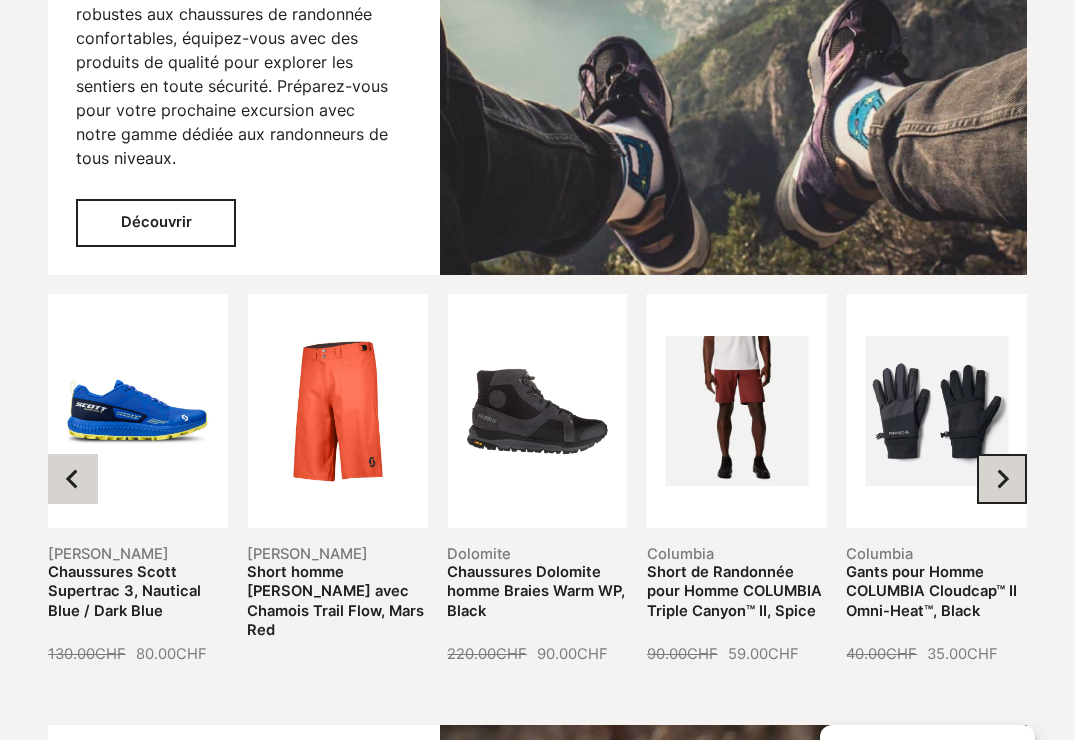 click 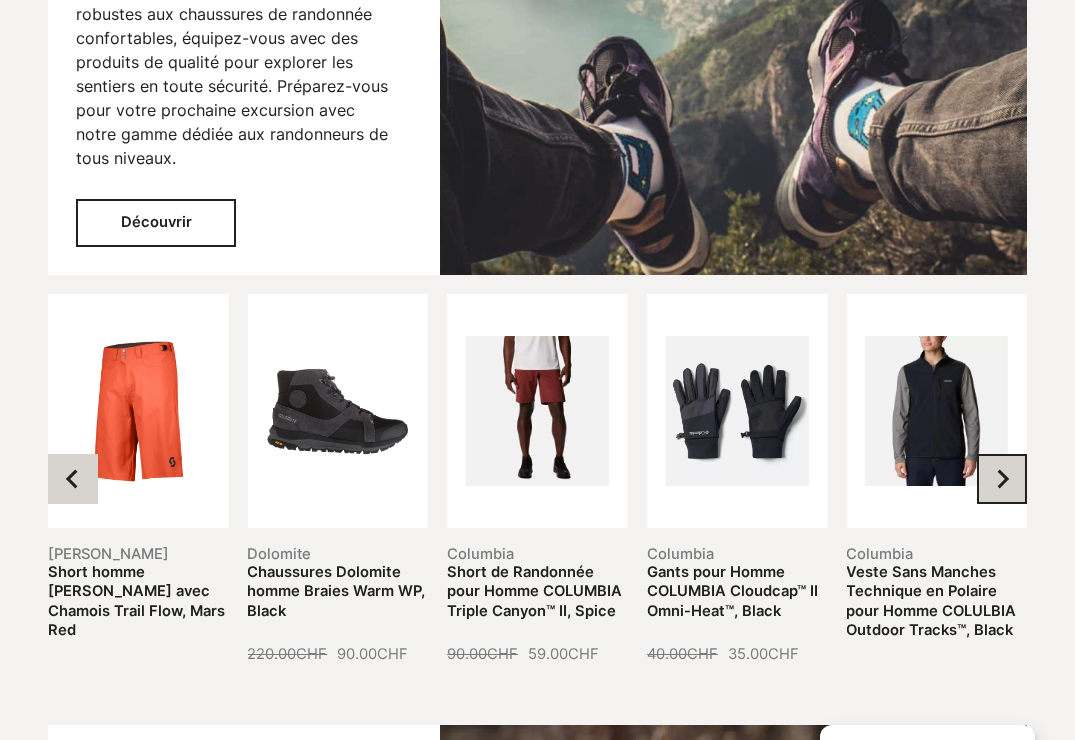 click 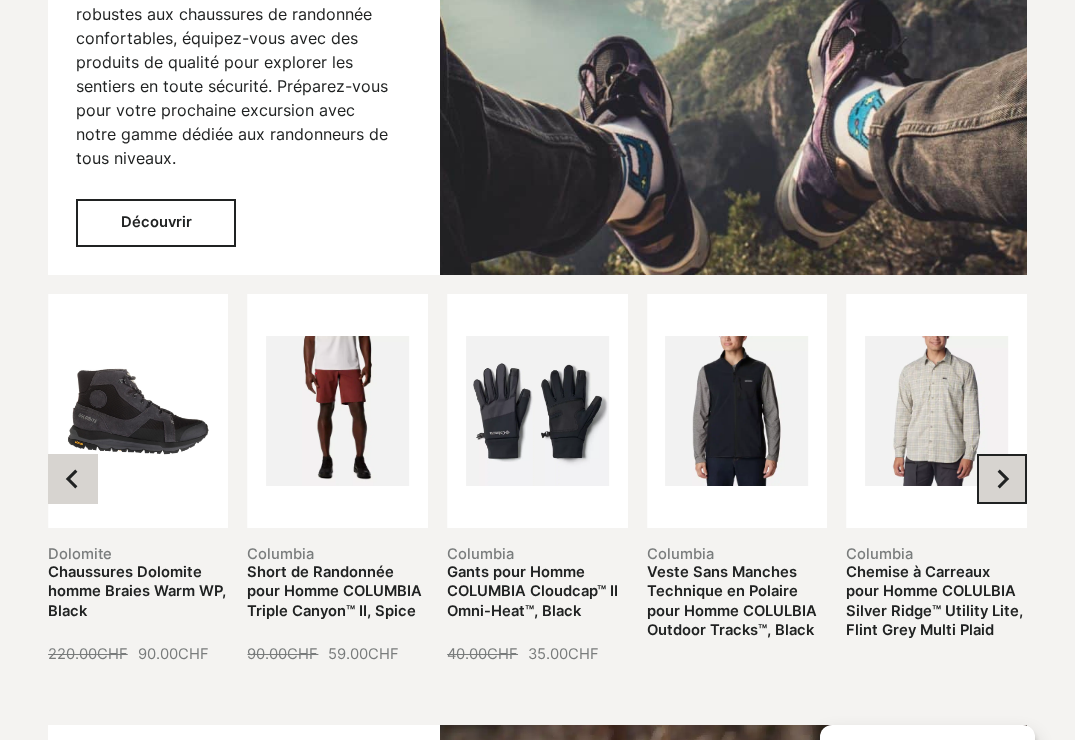 click 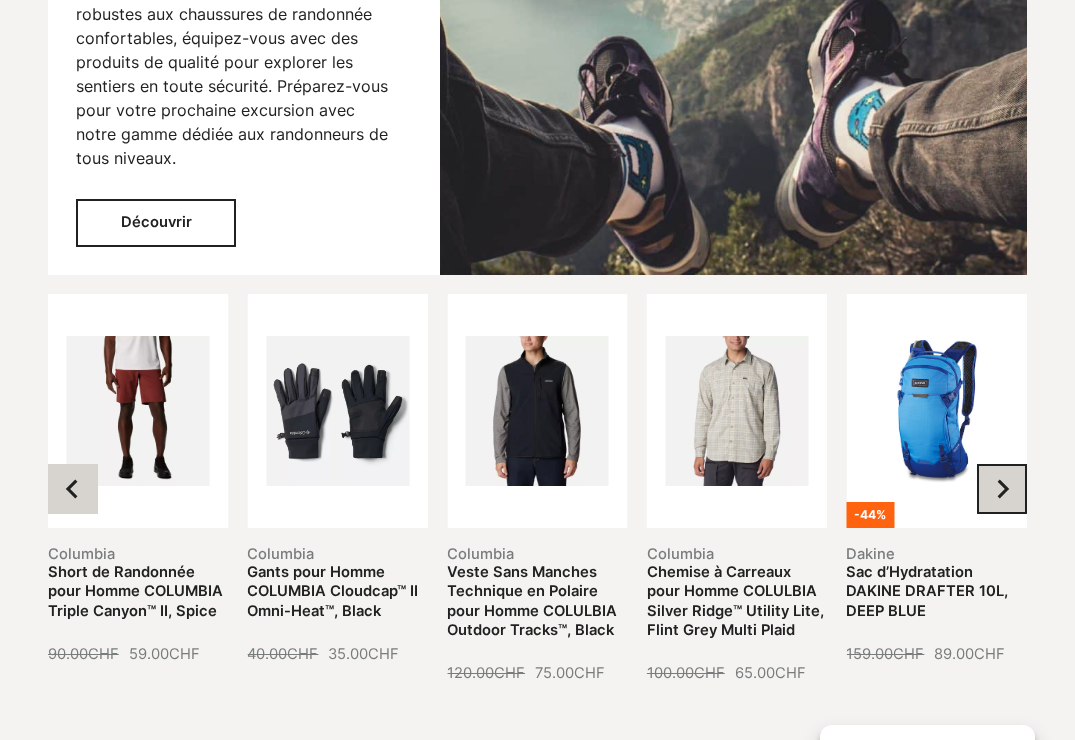 click at bounding box center [1002, 489] 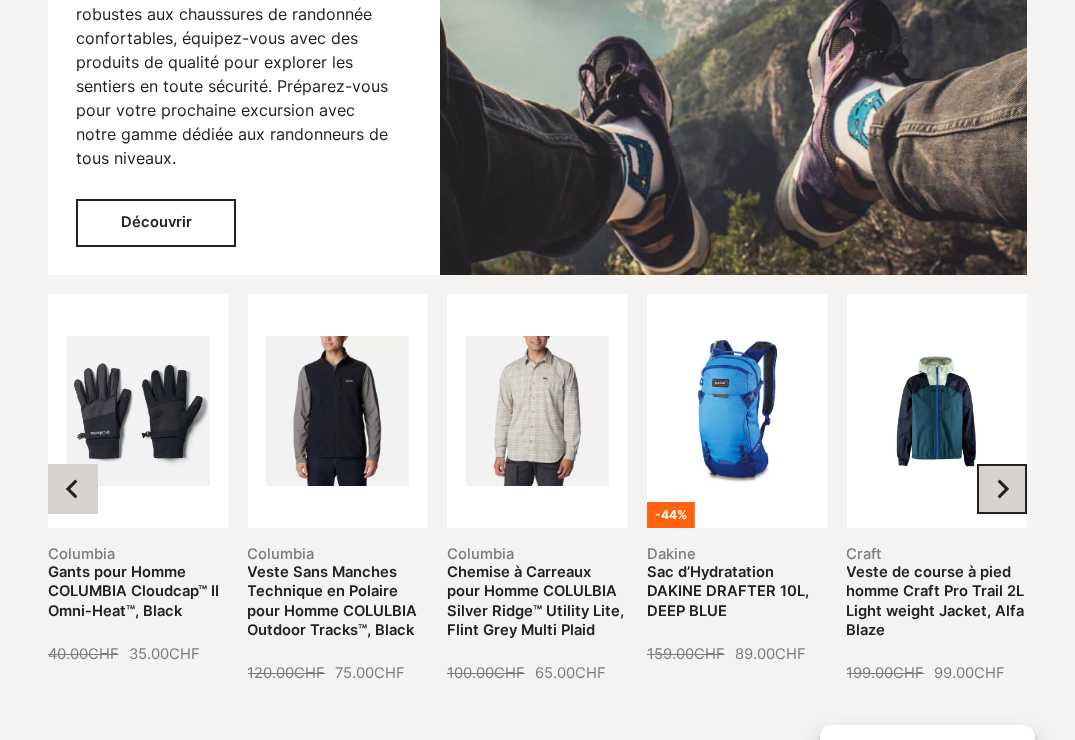 click at bounding box center (1002, 489) 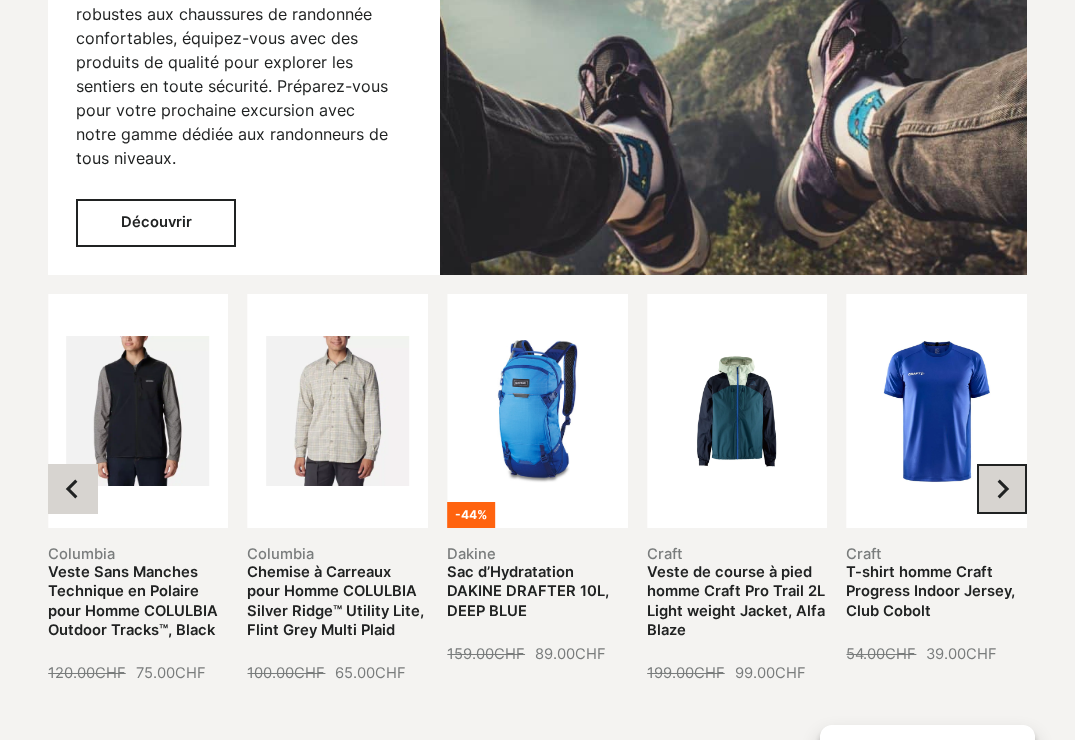 click at bounding box center [1002, 489] 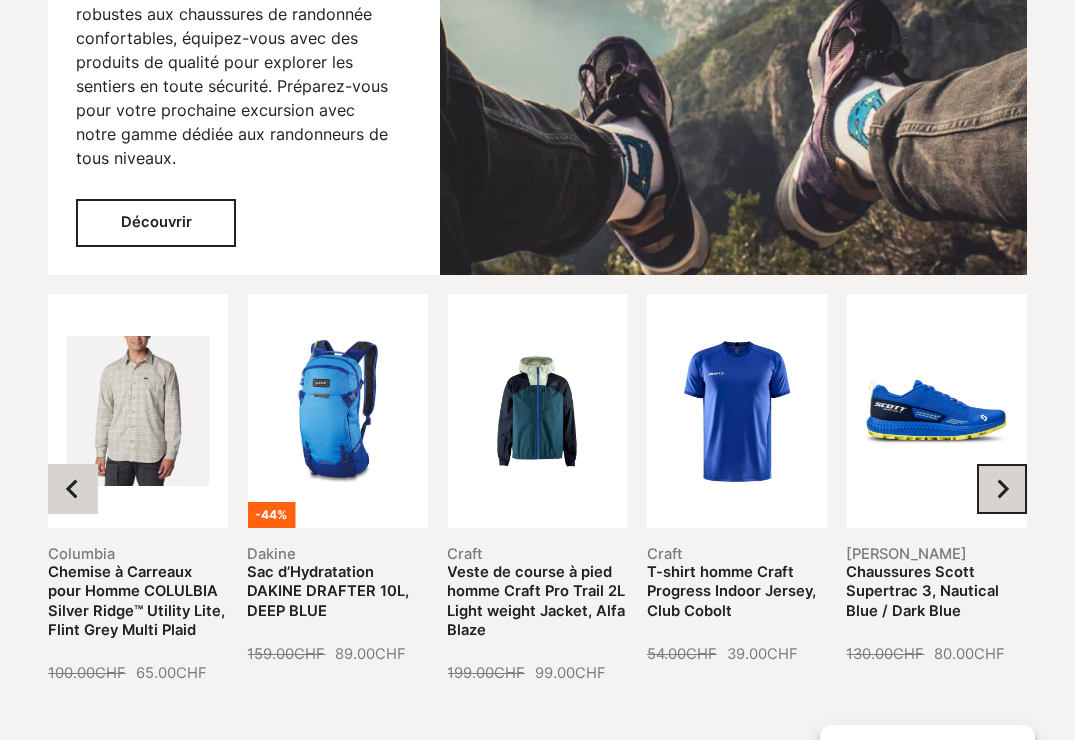 click at bounding box center (1002, 489) 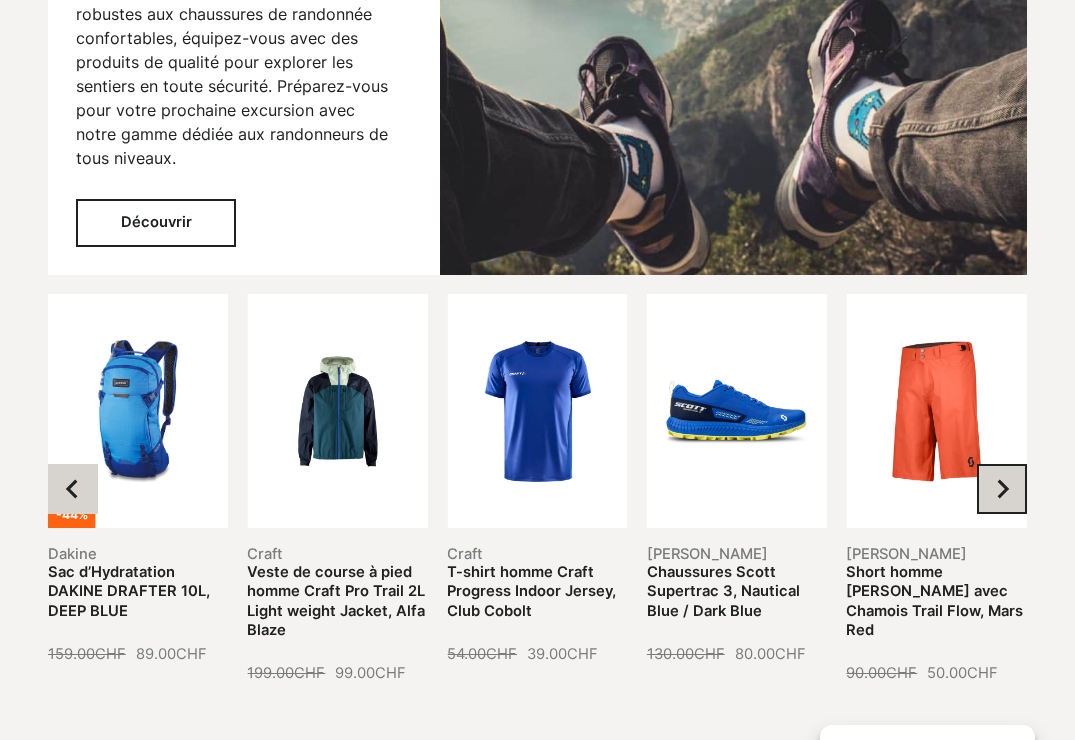 click at bounding box center [1002, 489] 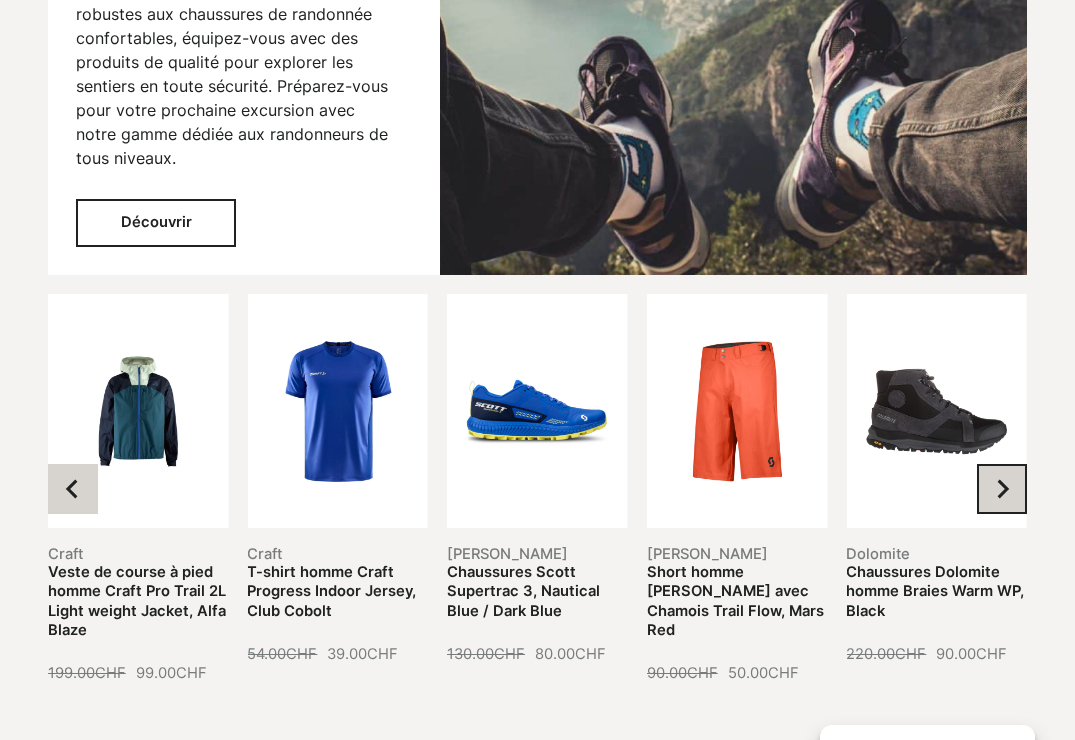 click at bounding box center [1002, 489] 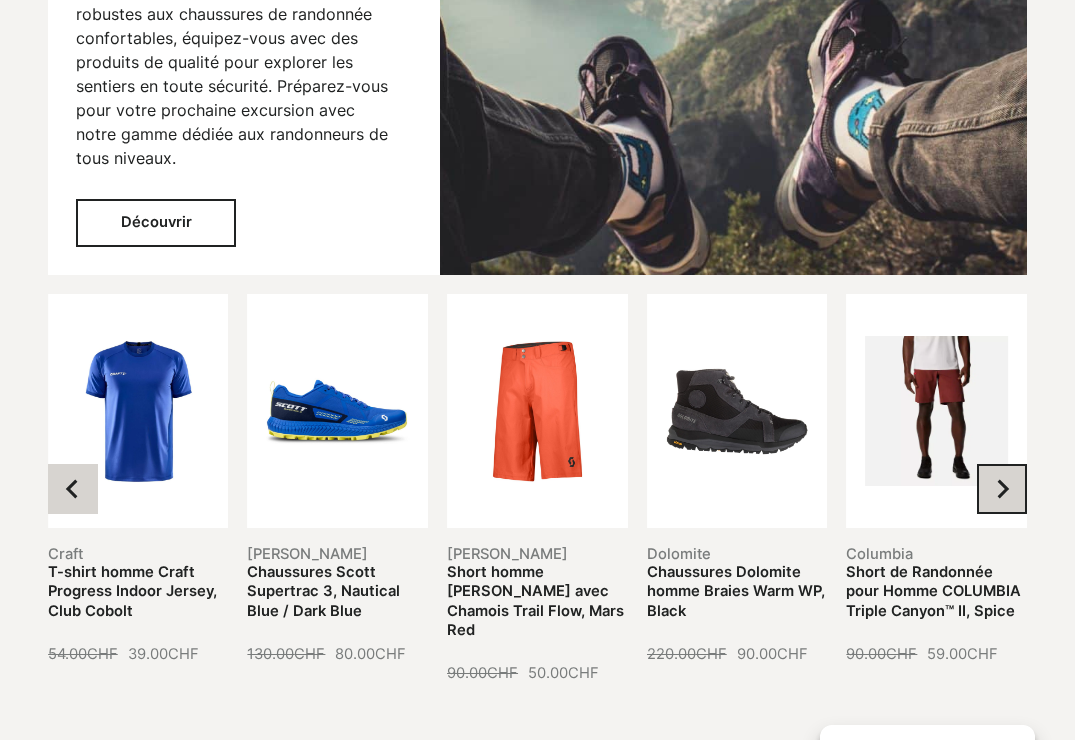 click at bounding box center [1002, 489] 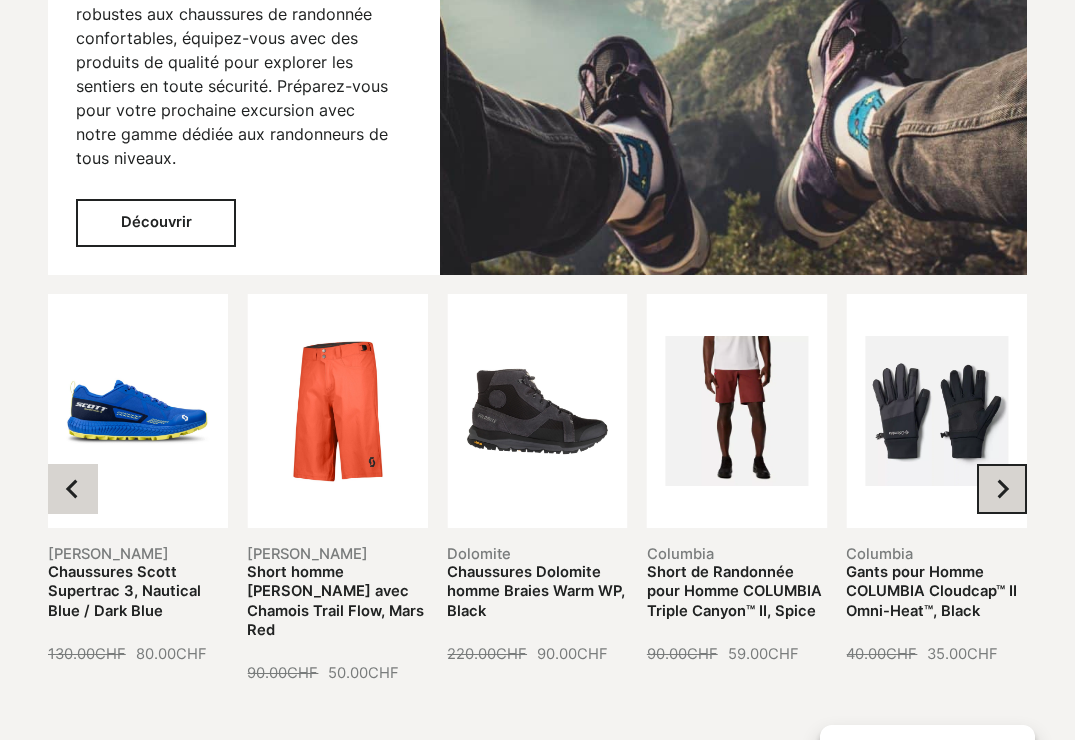 click at bounding box center (1002, 489) 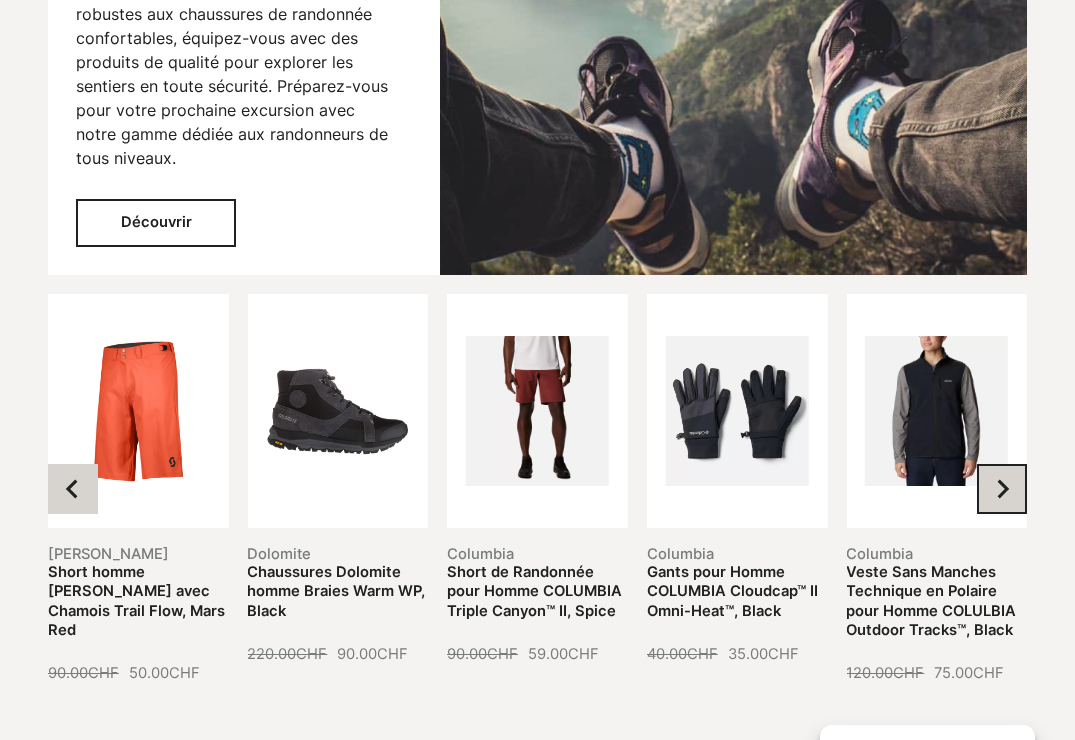 click at bounding box center (1002, 489) 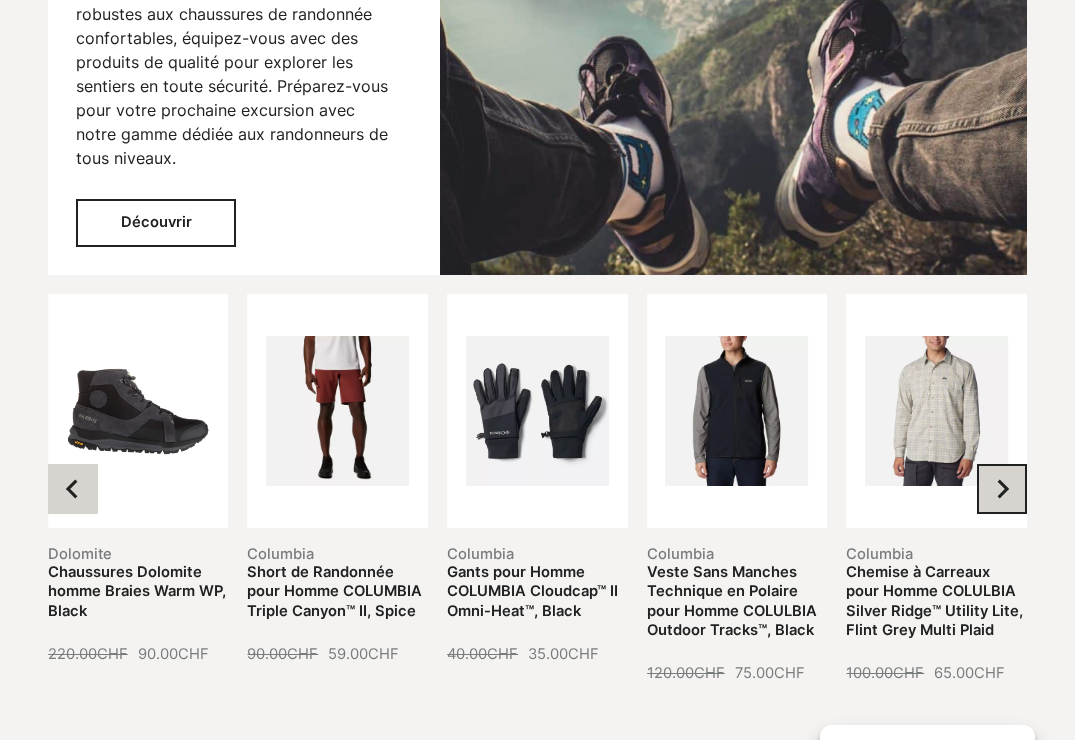 click at bounding box center [1002, 489] 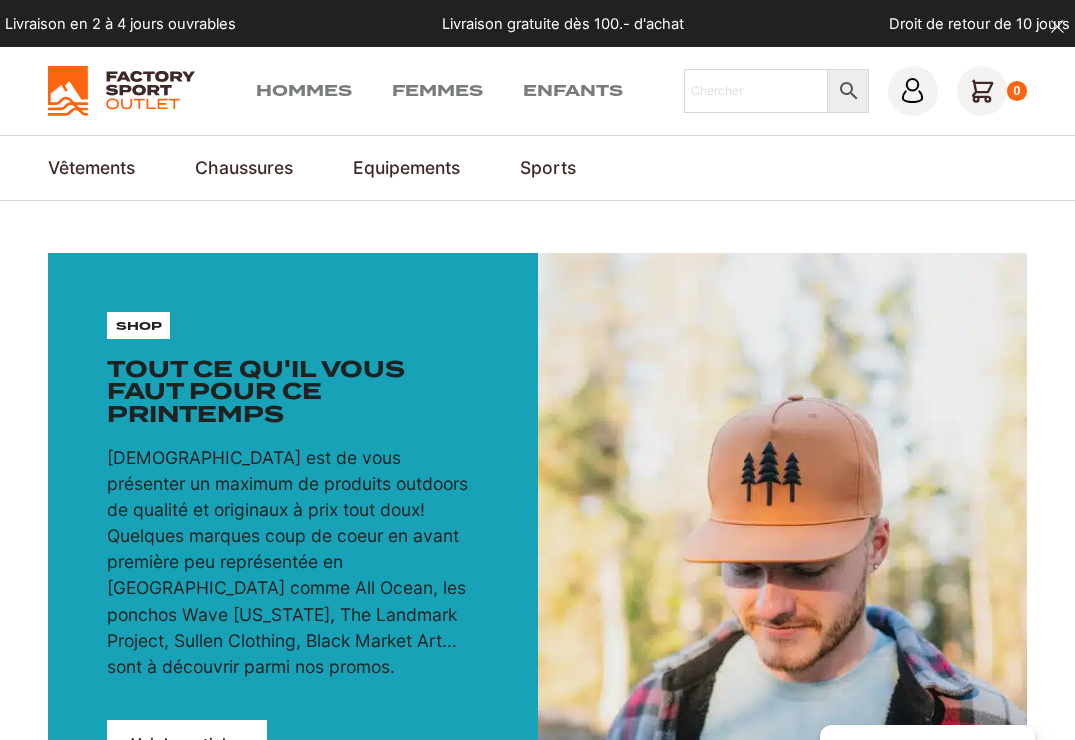 scroll, scrollTop: 0, scrollLeft: 0, axis: both 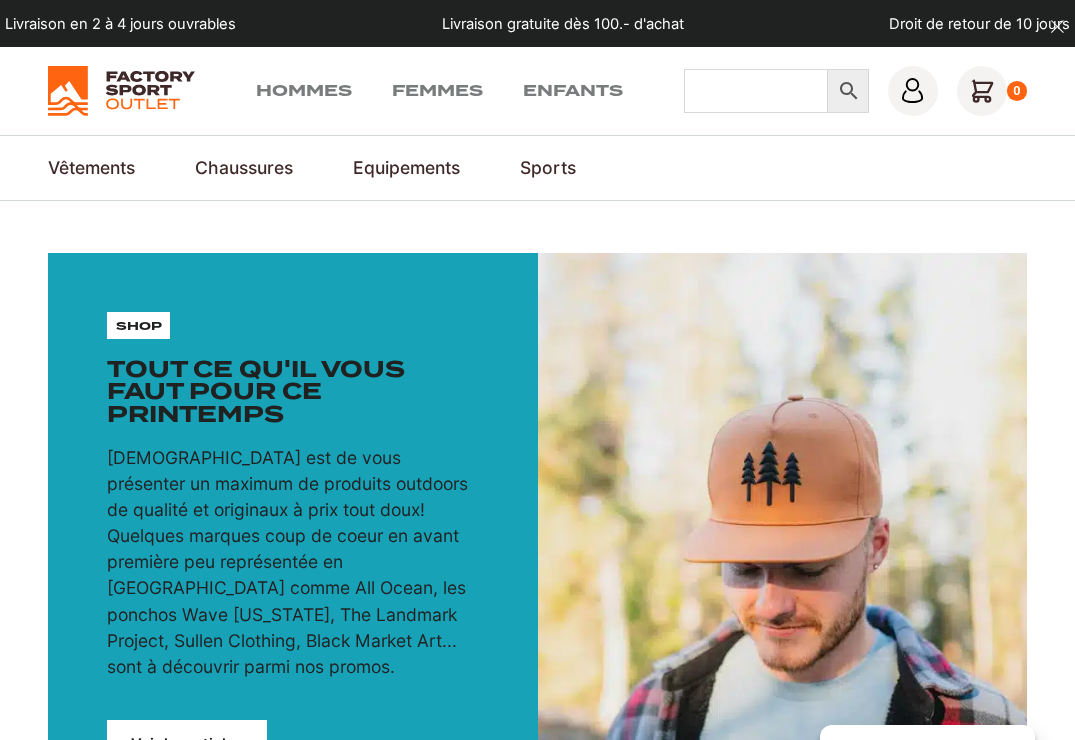 click on "Chercher" at bounding box center [756, 91] 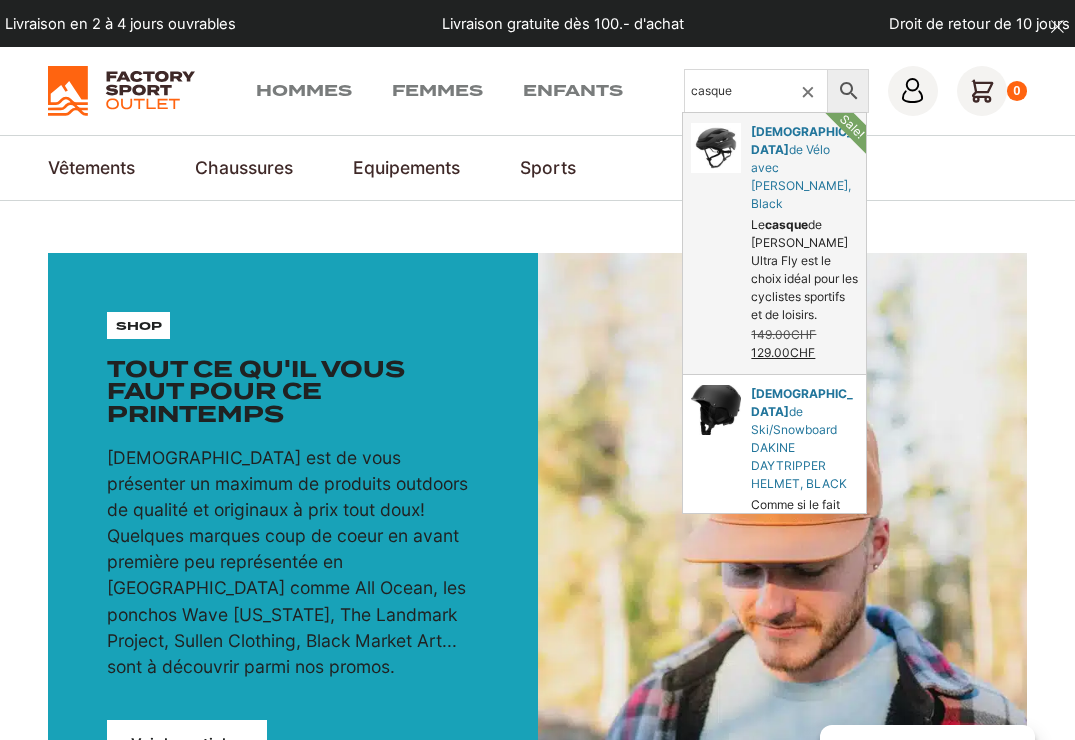 type on "casque" 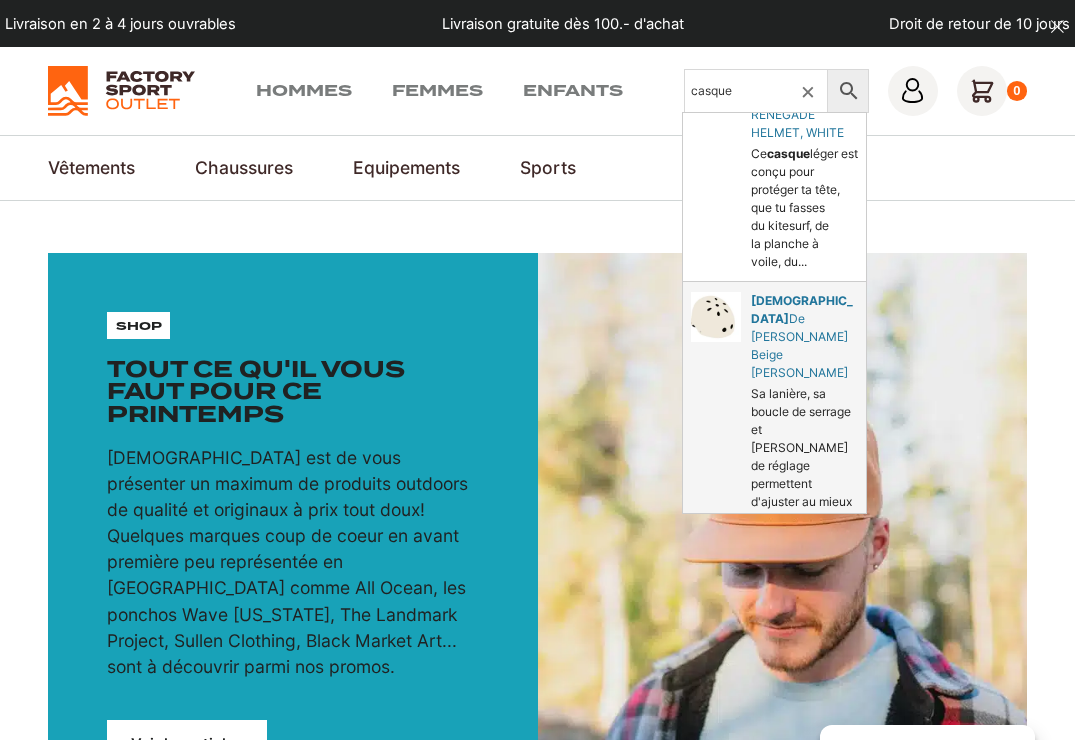 scroll, scrollTop: 1136, scrollLeft: 0, axis: vertical 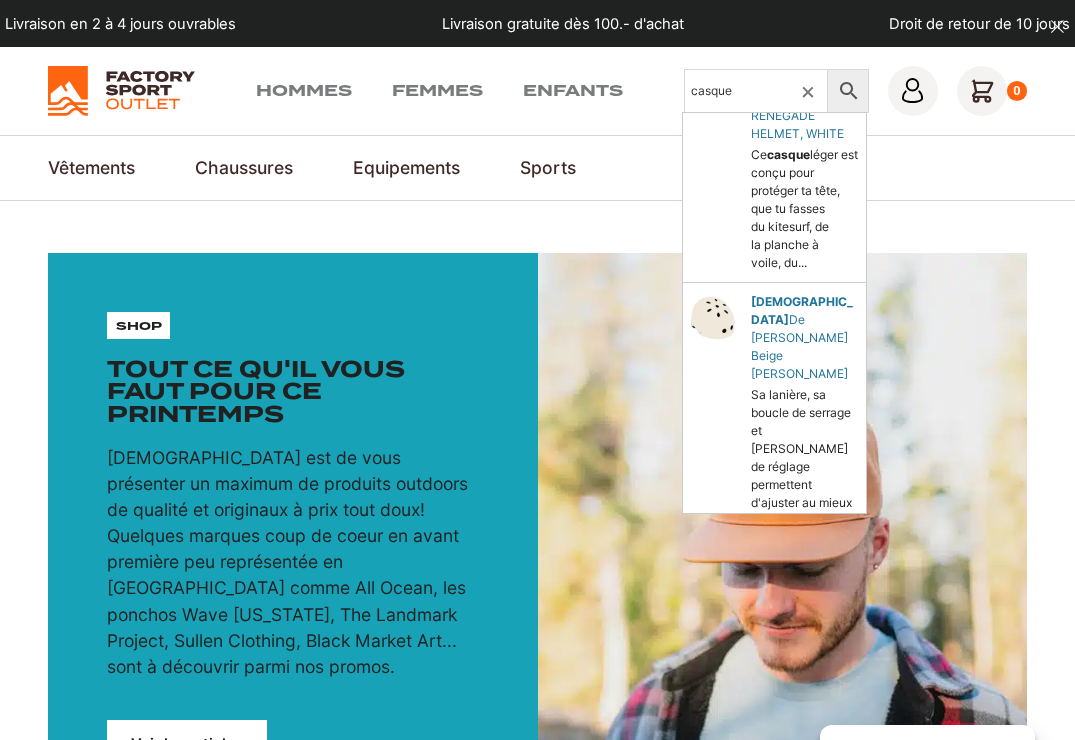 click on "Voir tous les résulats" at bounding box center (774, 583) 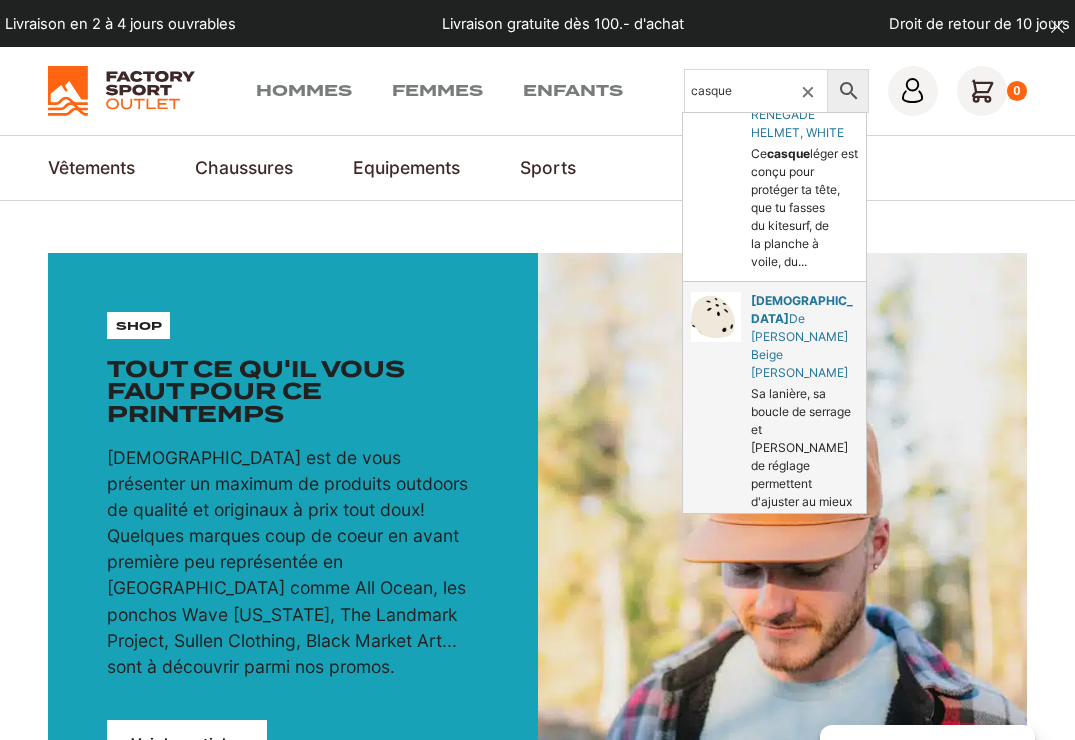 scroll, scrollTop: 1136, scrollLeft: 0, axis: vertical 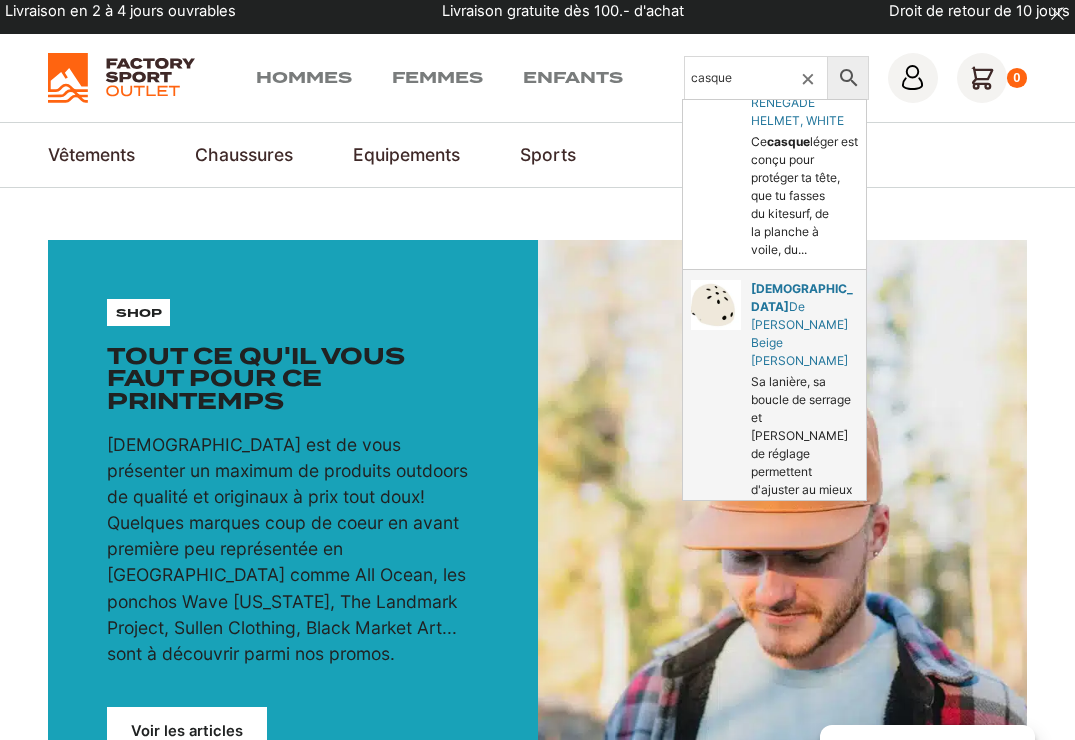 click on "De Vélo Sady Beige Crème Badawin" at bounding box center [774, 409] 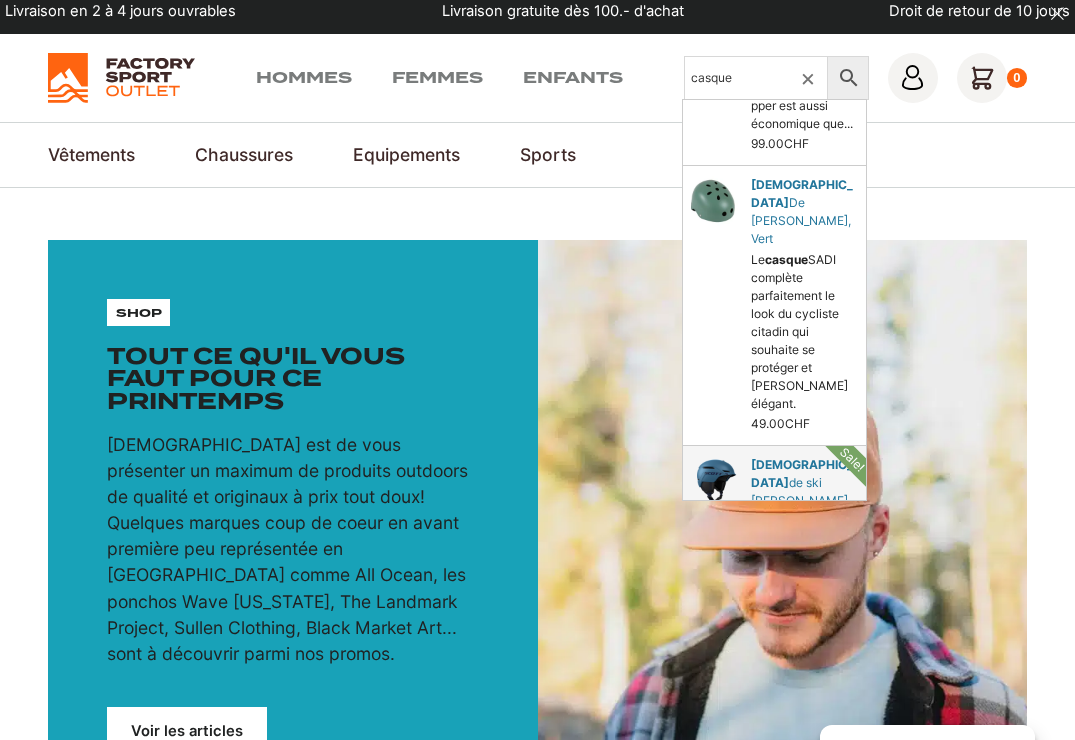 scroll, scrollTop: 481, scrollLeft: 0, axis: vertical 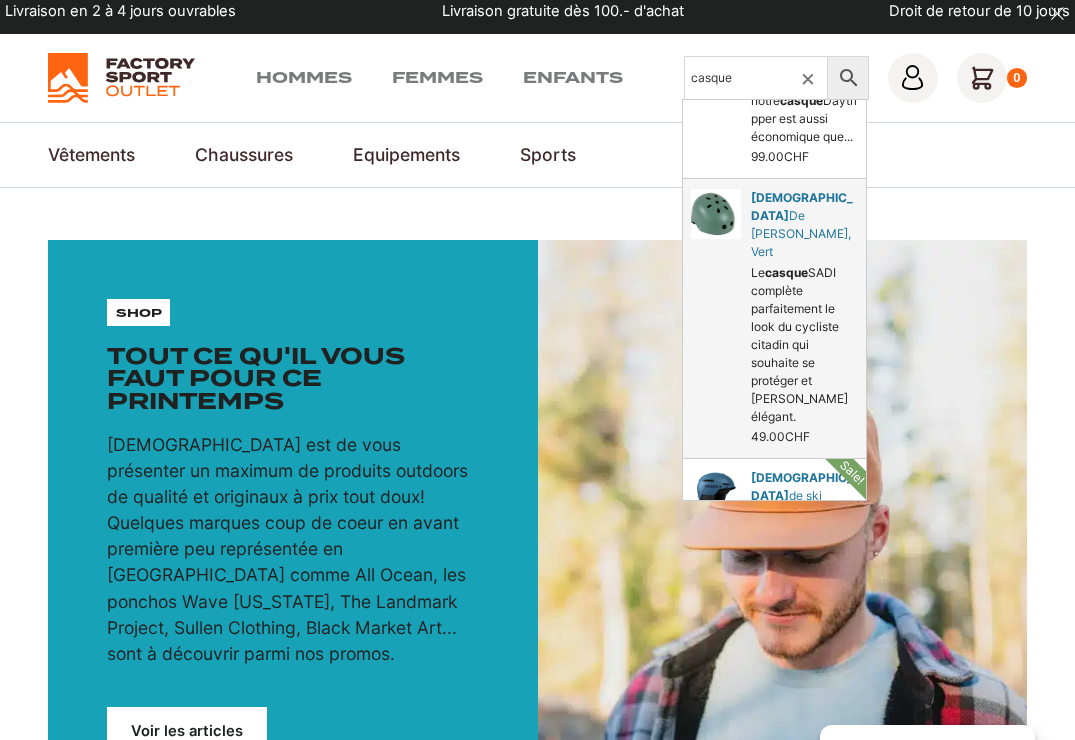click on "De Vélo Sady BADAWIN, Vert" at bounding box center (774, 318) 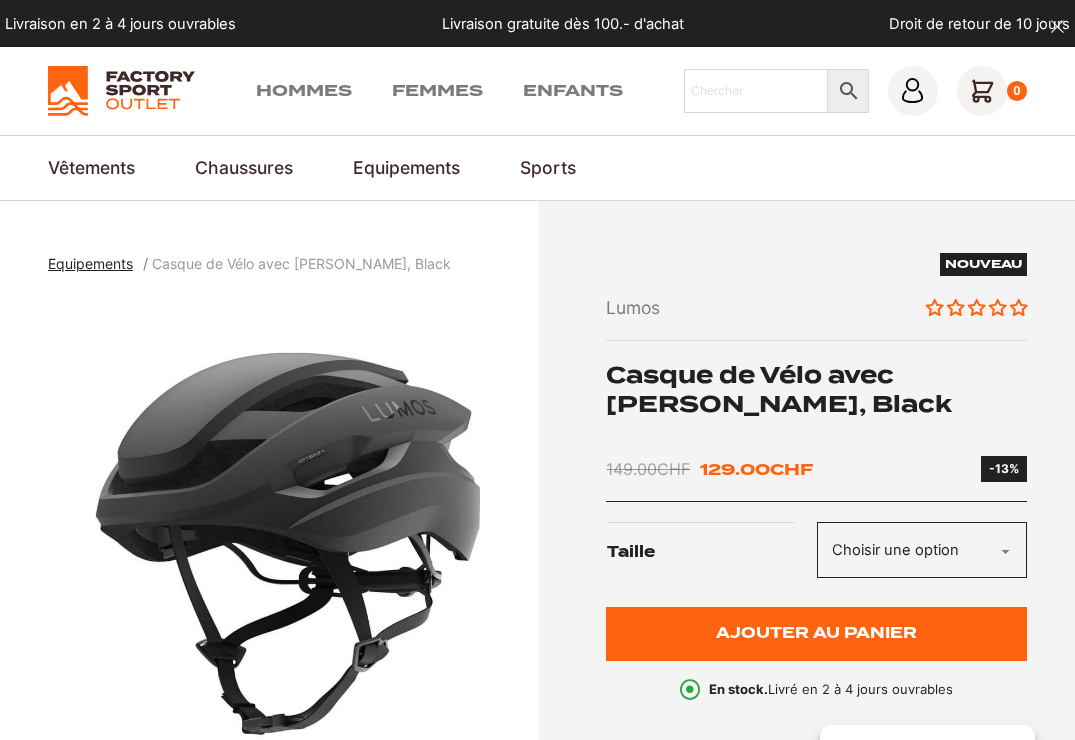 scroll, scrollTop: 0, scrollLeft: 0, axis: both 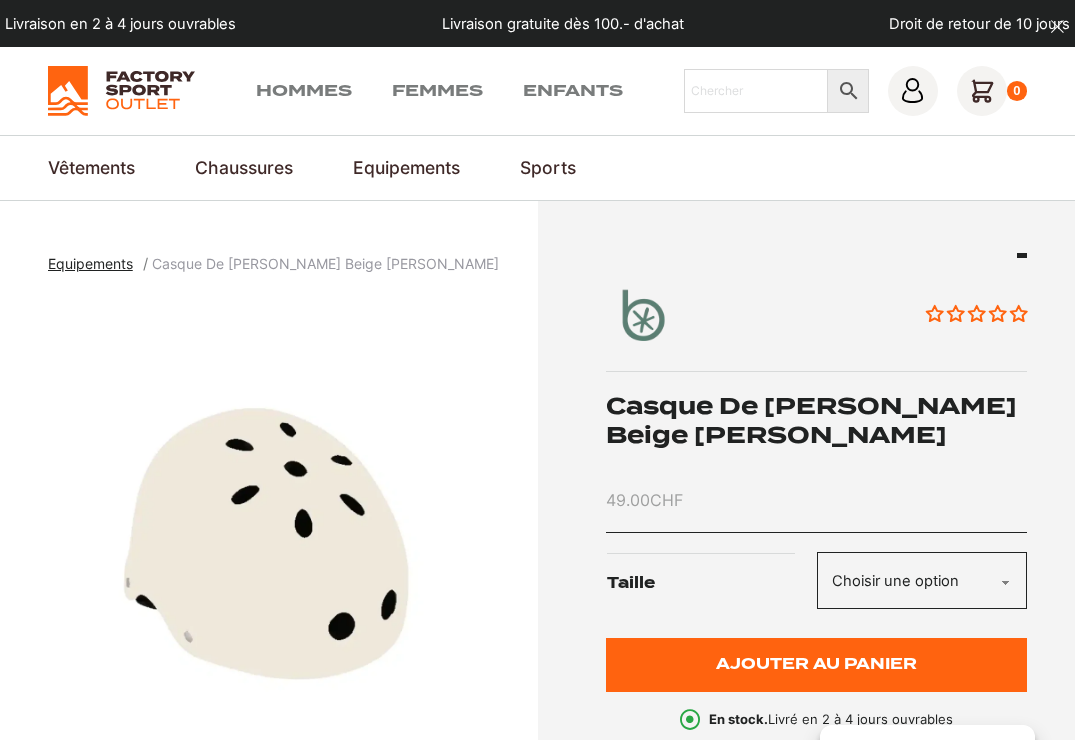 select on "M" 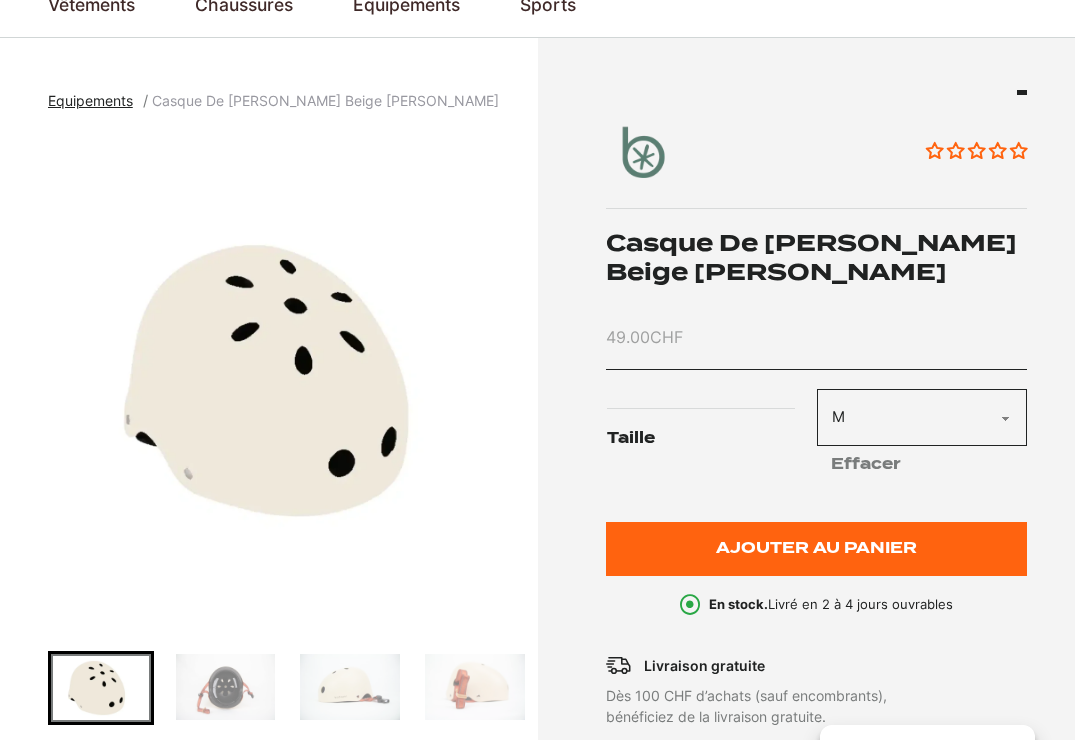 scroll, scrollTop: 152, scrollLeft: 0, axis: vertical 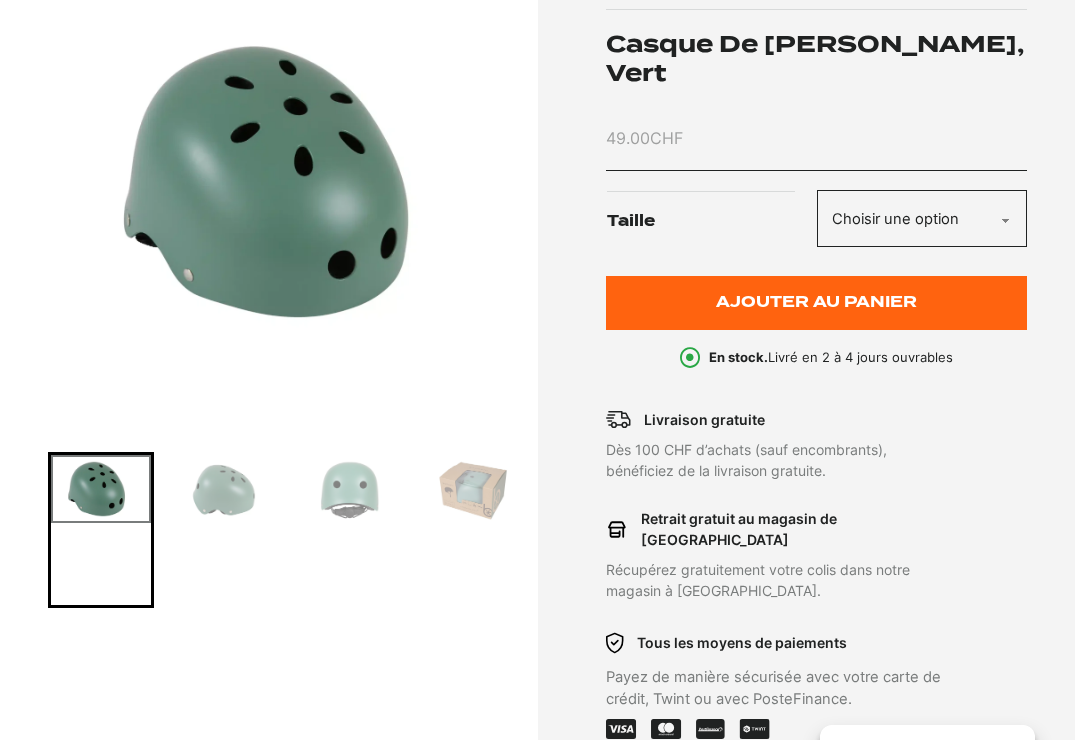 click at bounding box center [226, 488] 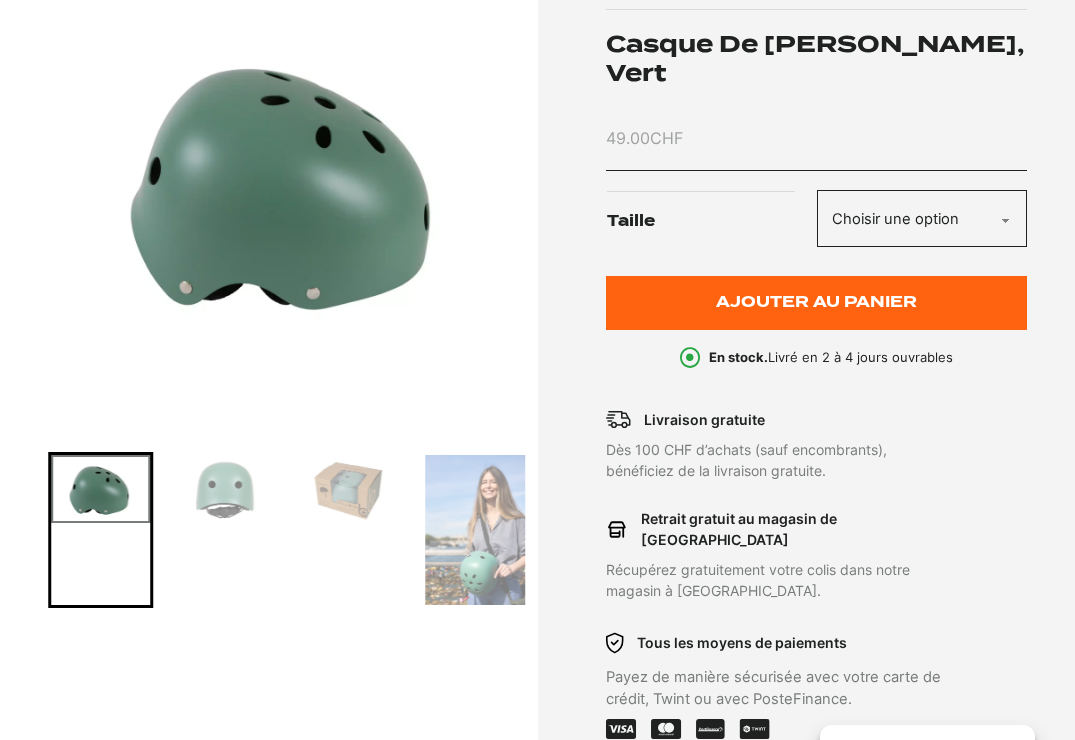 click at bounding box center (350, 488) 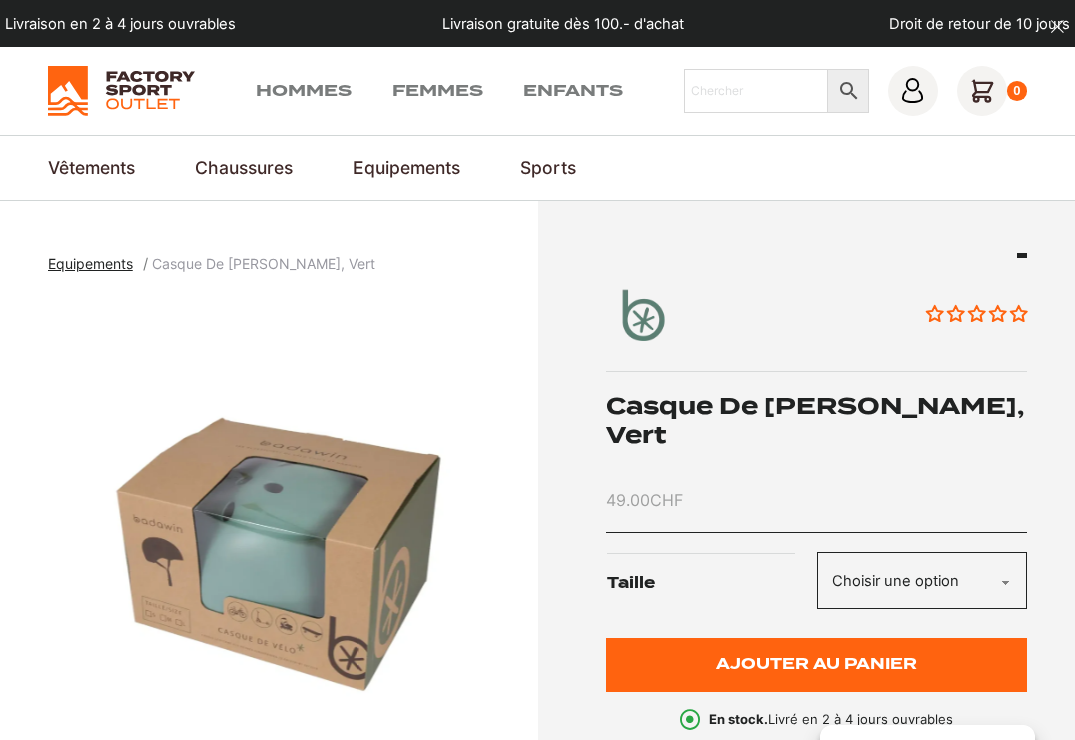 scroll, scrollTop: 0, scrollLeft: 0, axis: both 